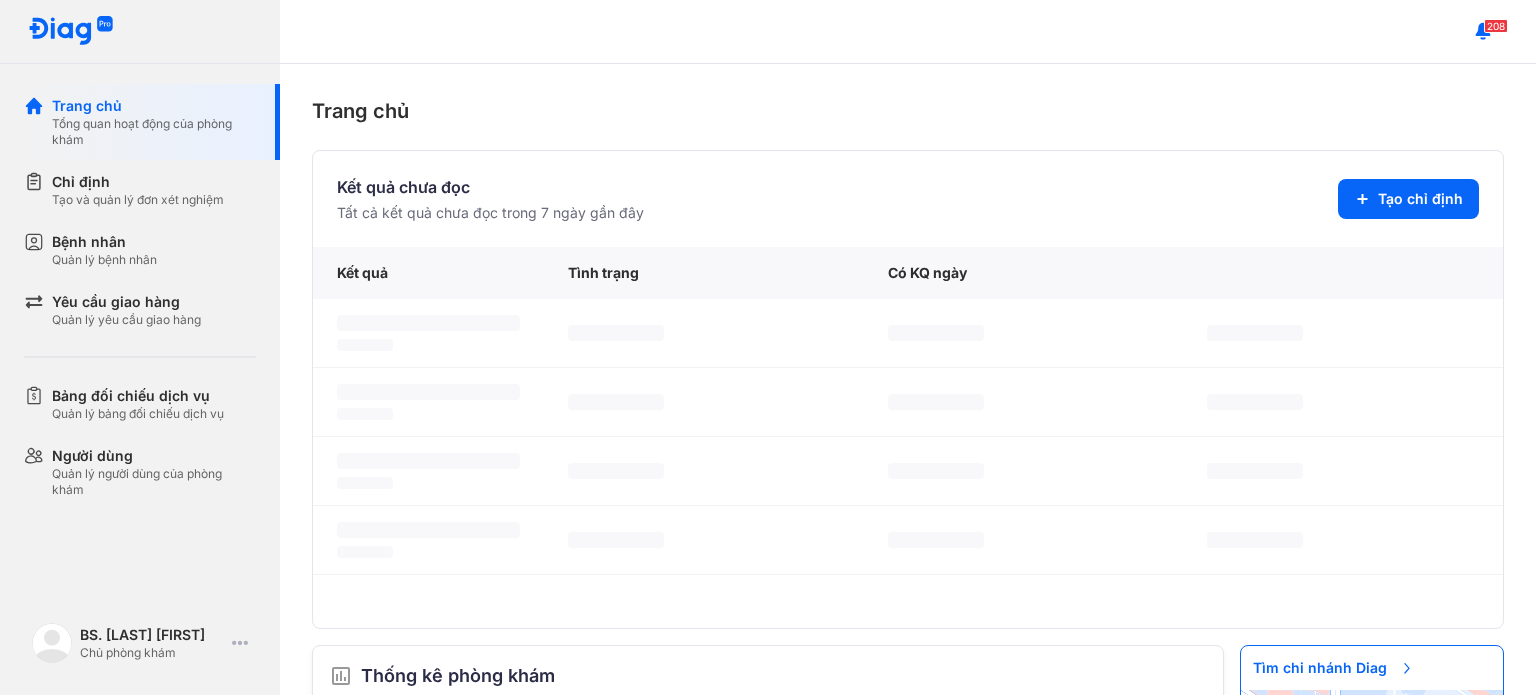 scroll, scrollTop: 0, scrollLeft: 0, axis: both 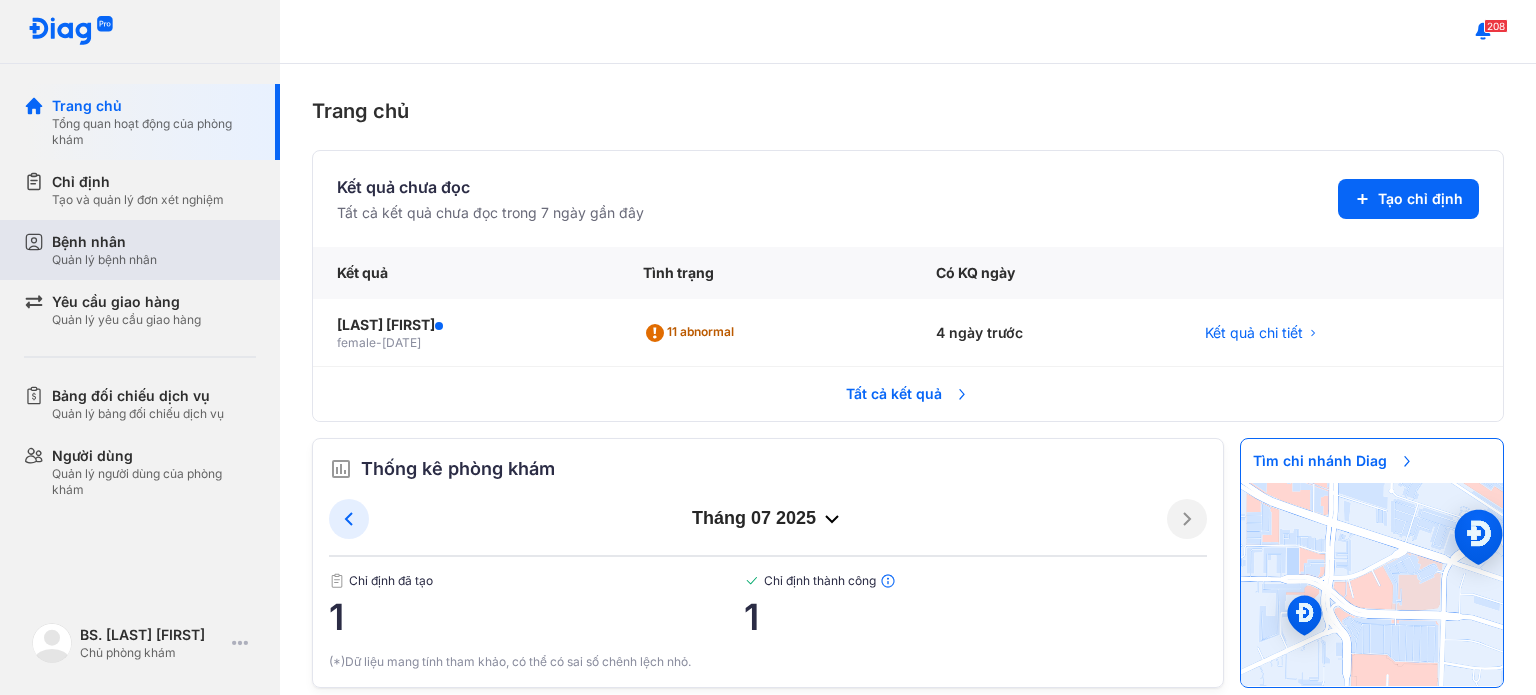 click on "Quản lý bệnh nhân" at bounding box center [104, 260] 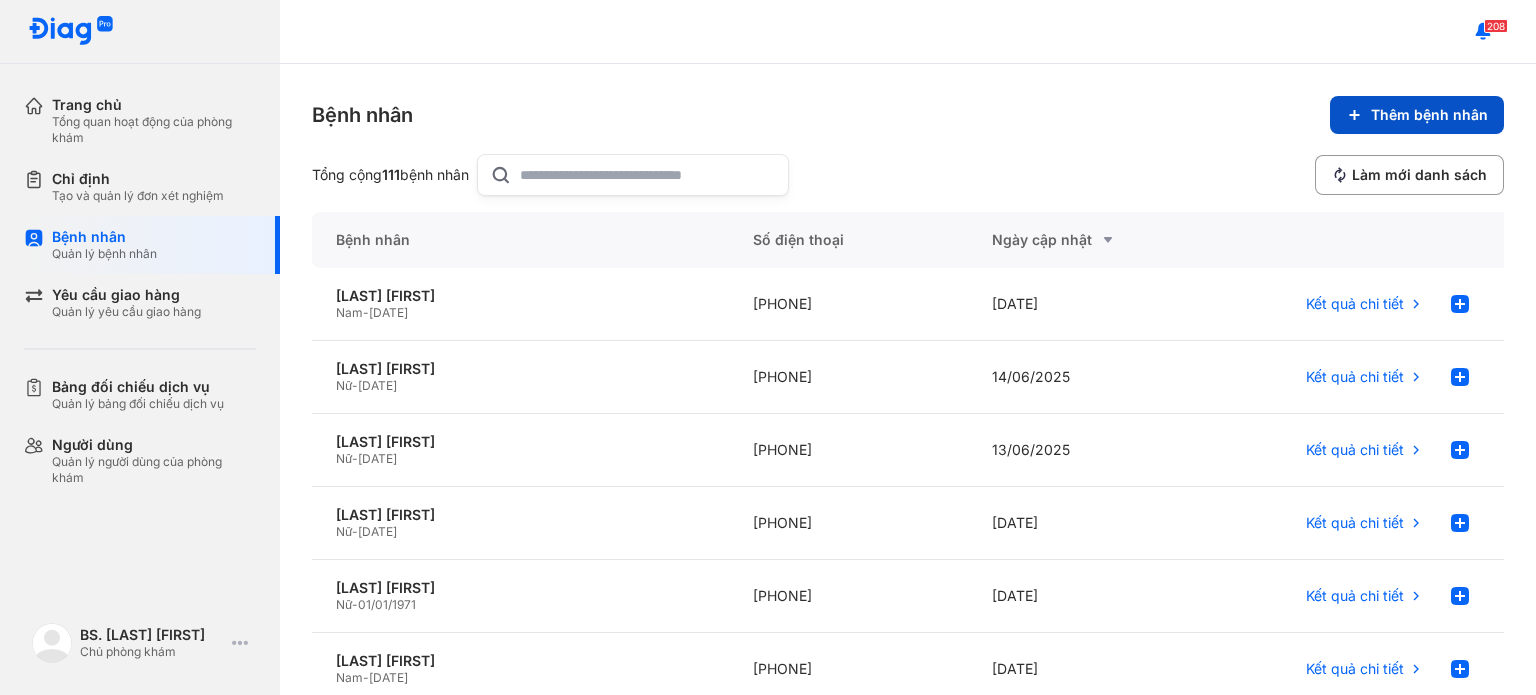 click on "Thêm bệnh nhân" at bounding box center (1417, 115) 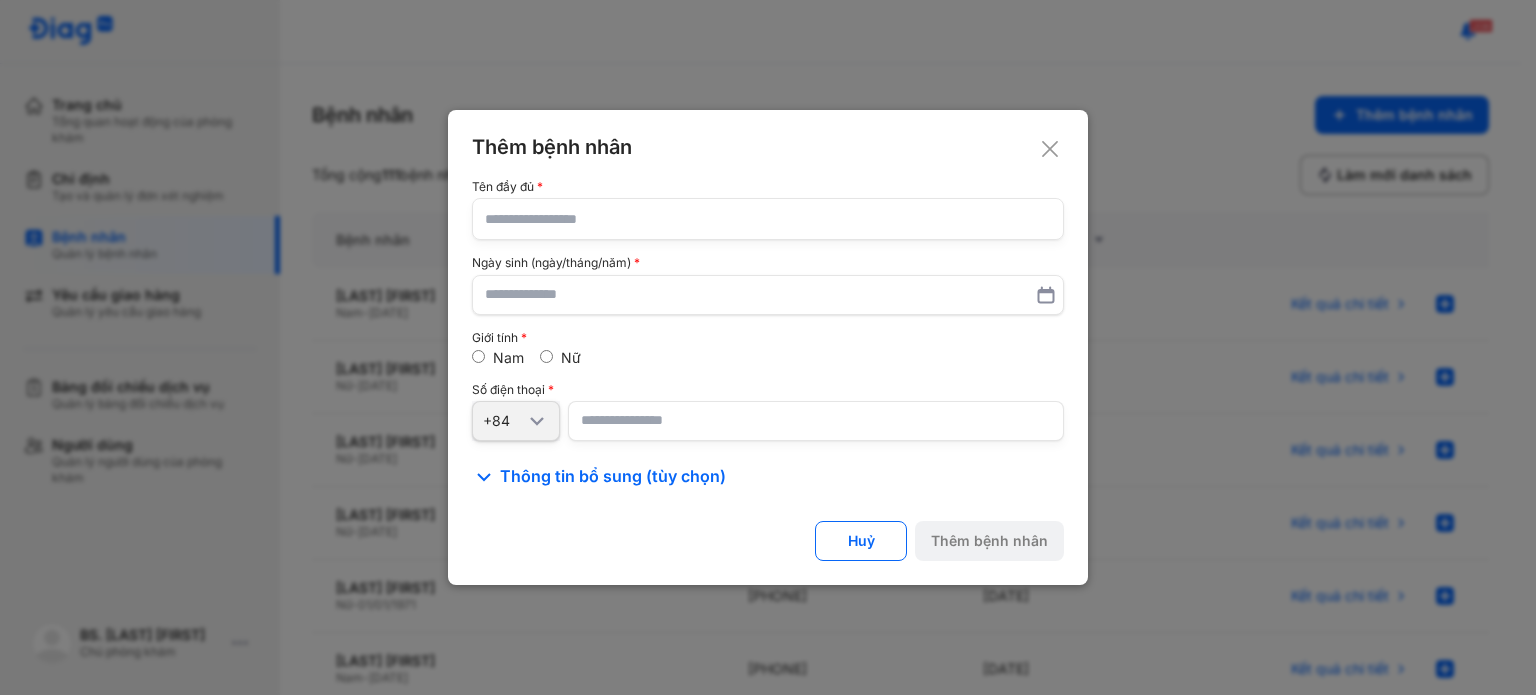 click 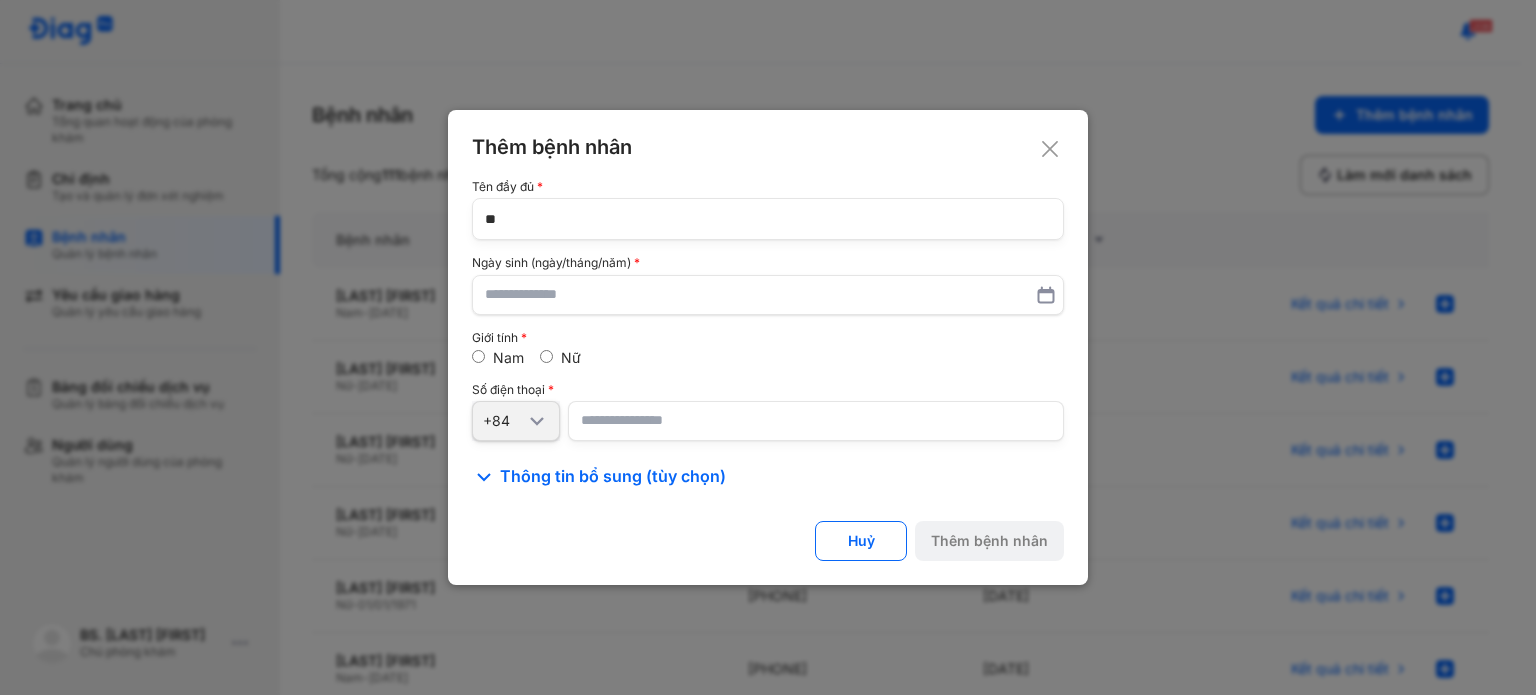 type on "*" 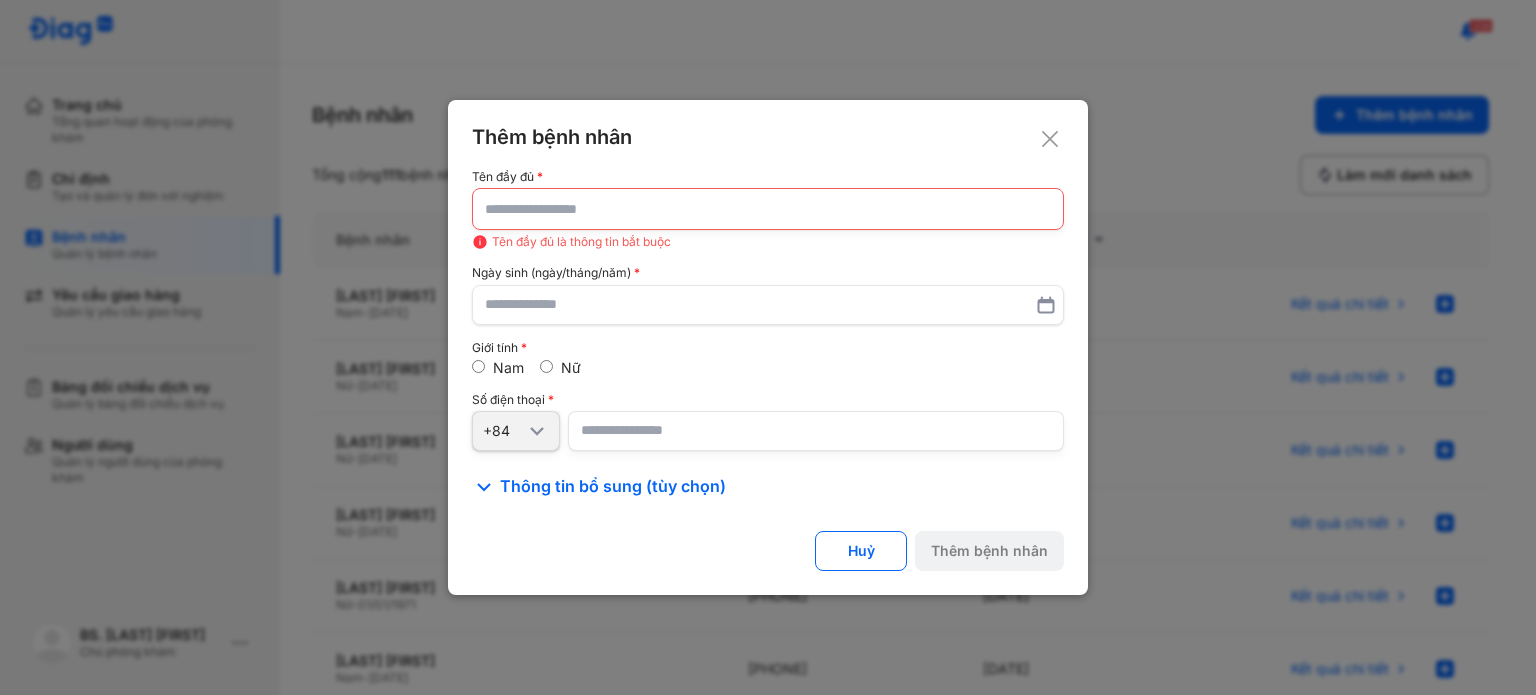 paste on "**********" 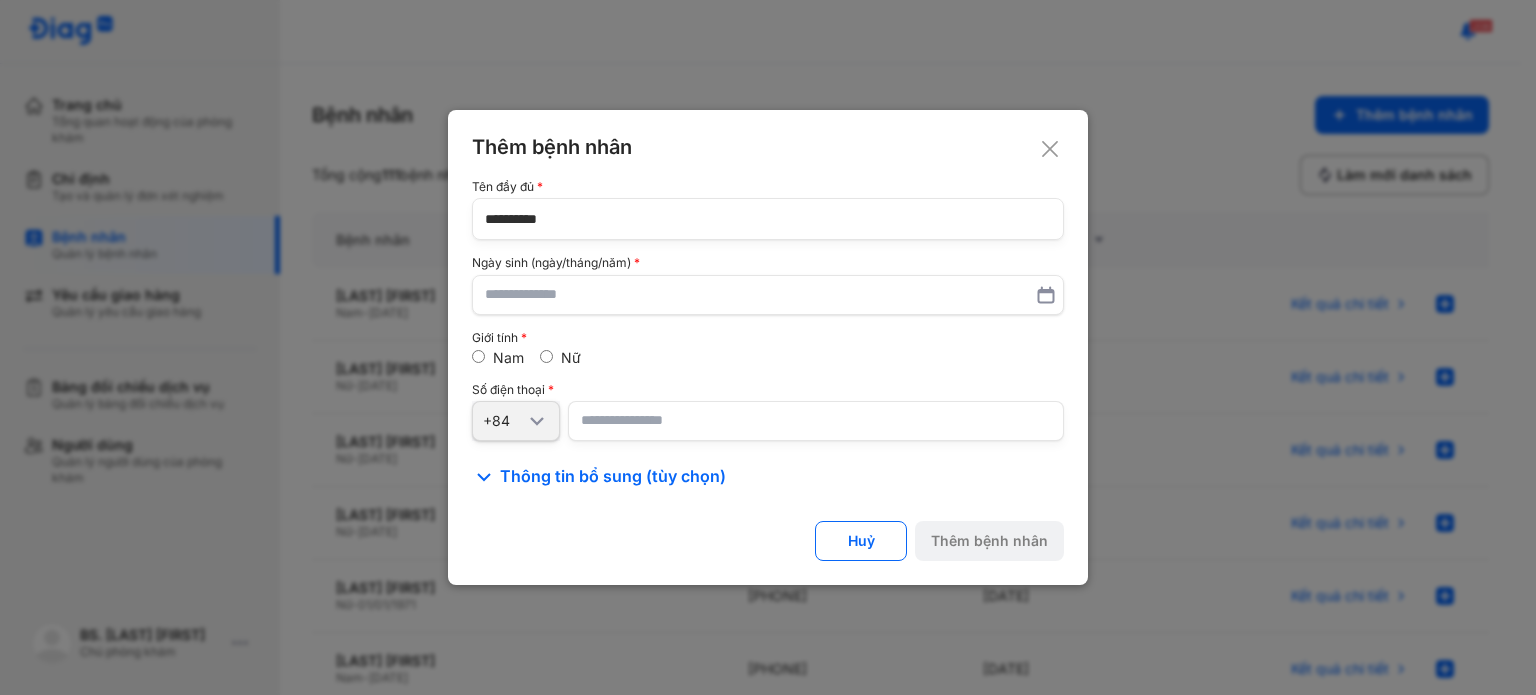drag, startPoint x: 586, startPoint y: 227, endPoint x: 491, endPoint y: 234, distance: 95.257545 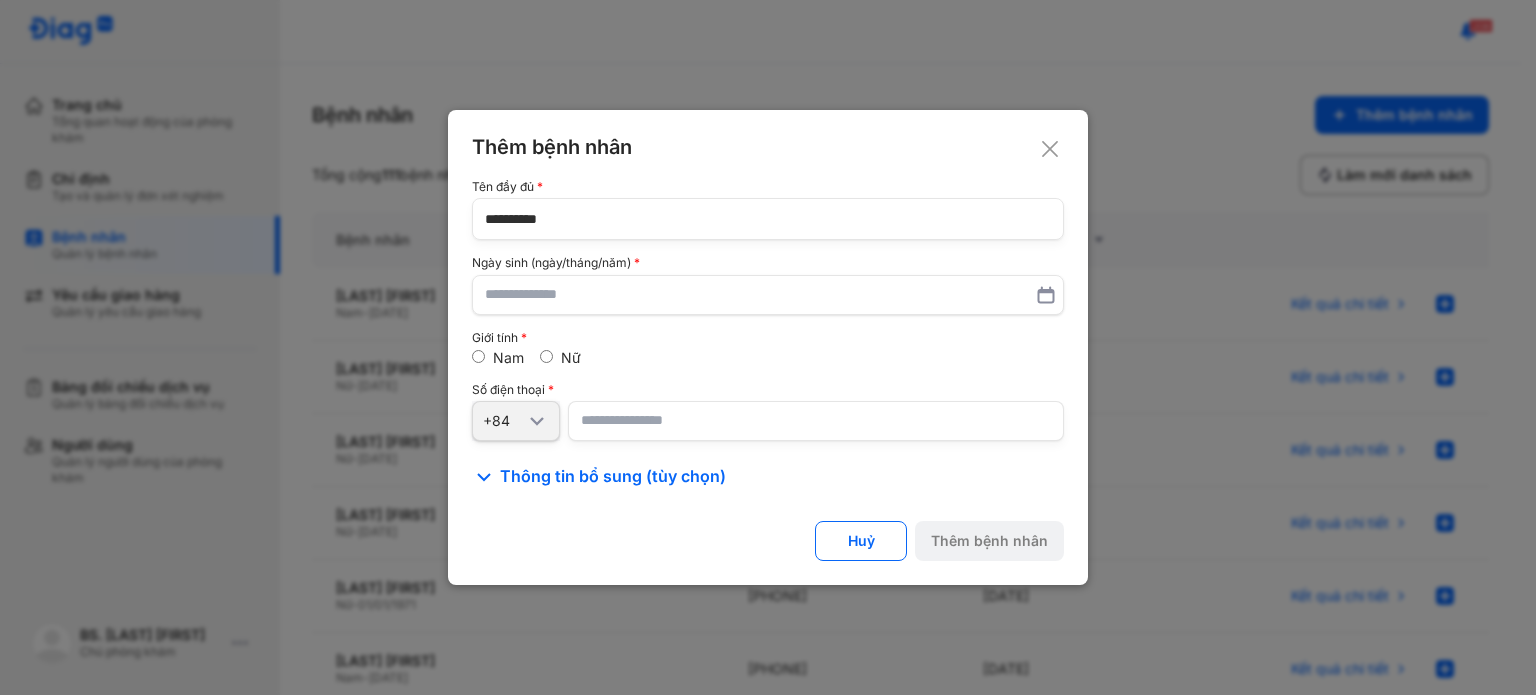 click on "**********" 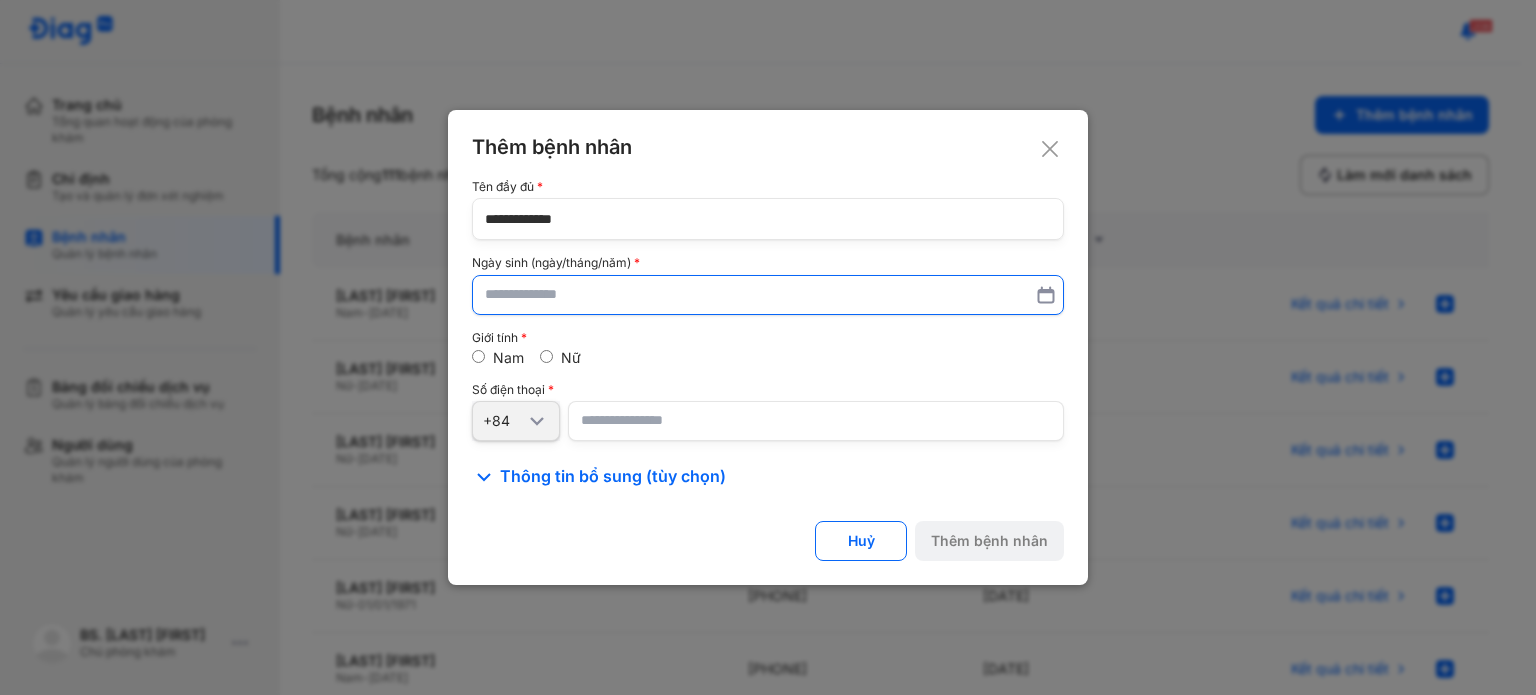 type on "**********" 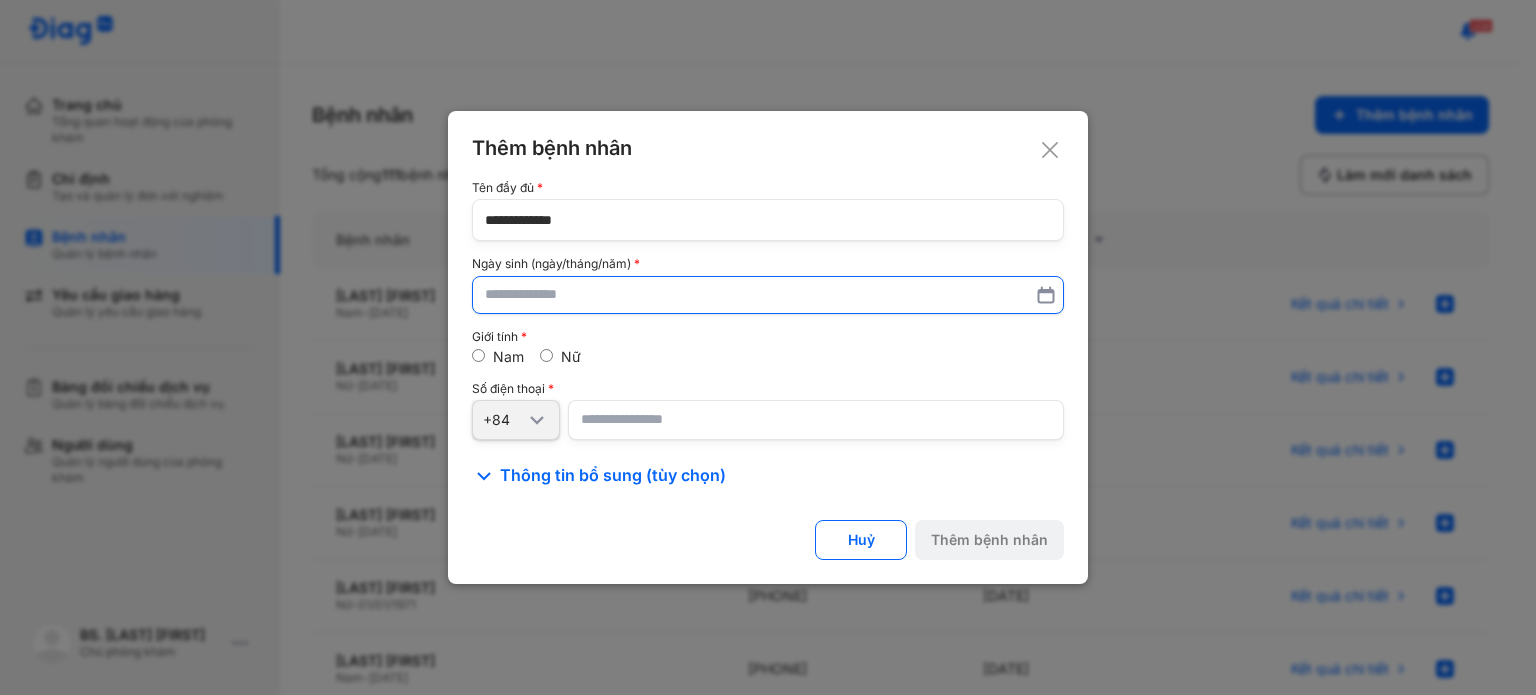 click at bounding box center [768, 295] 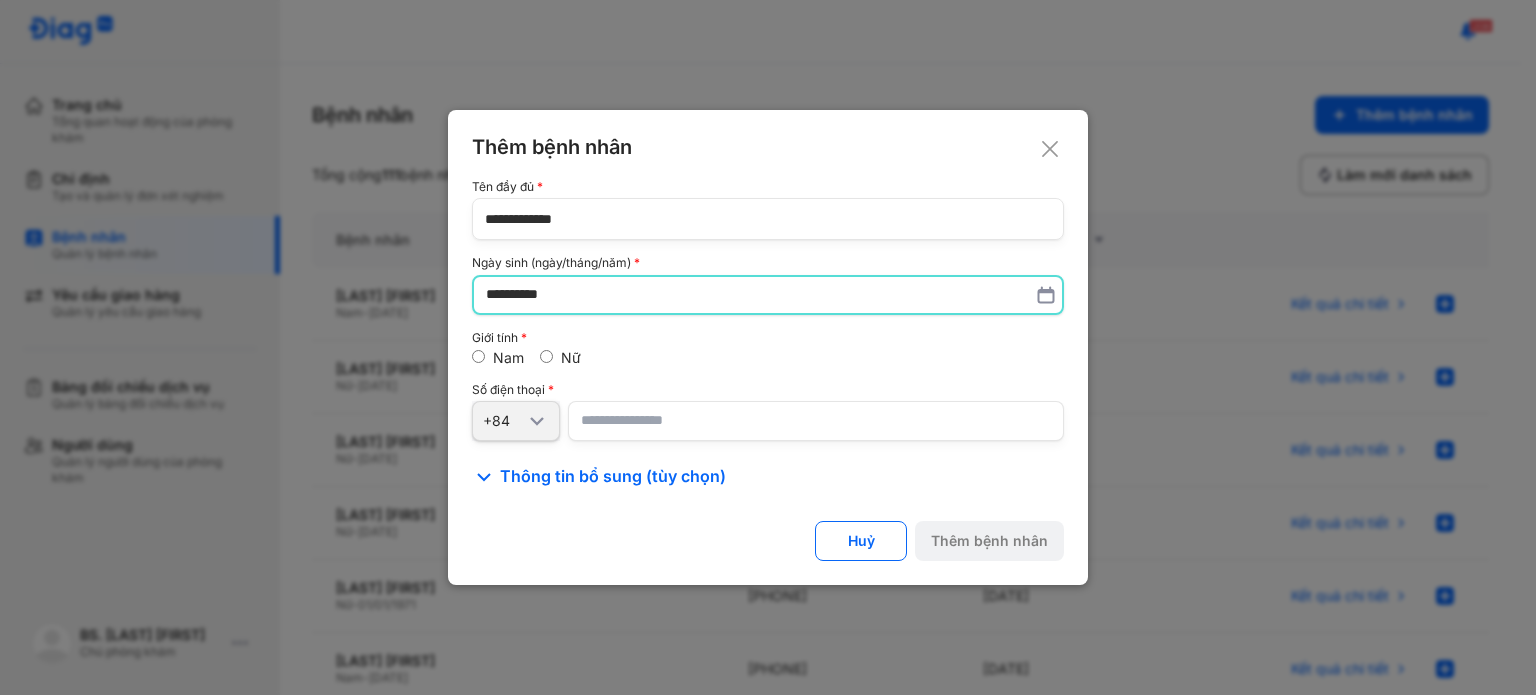 type on "**********" 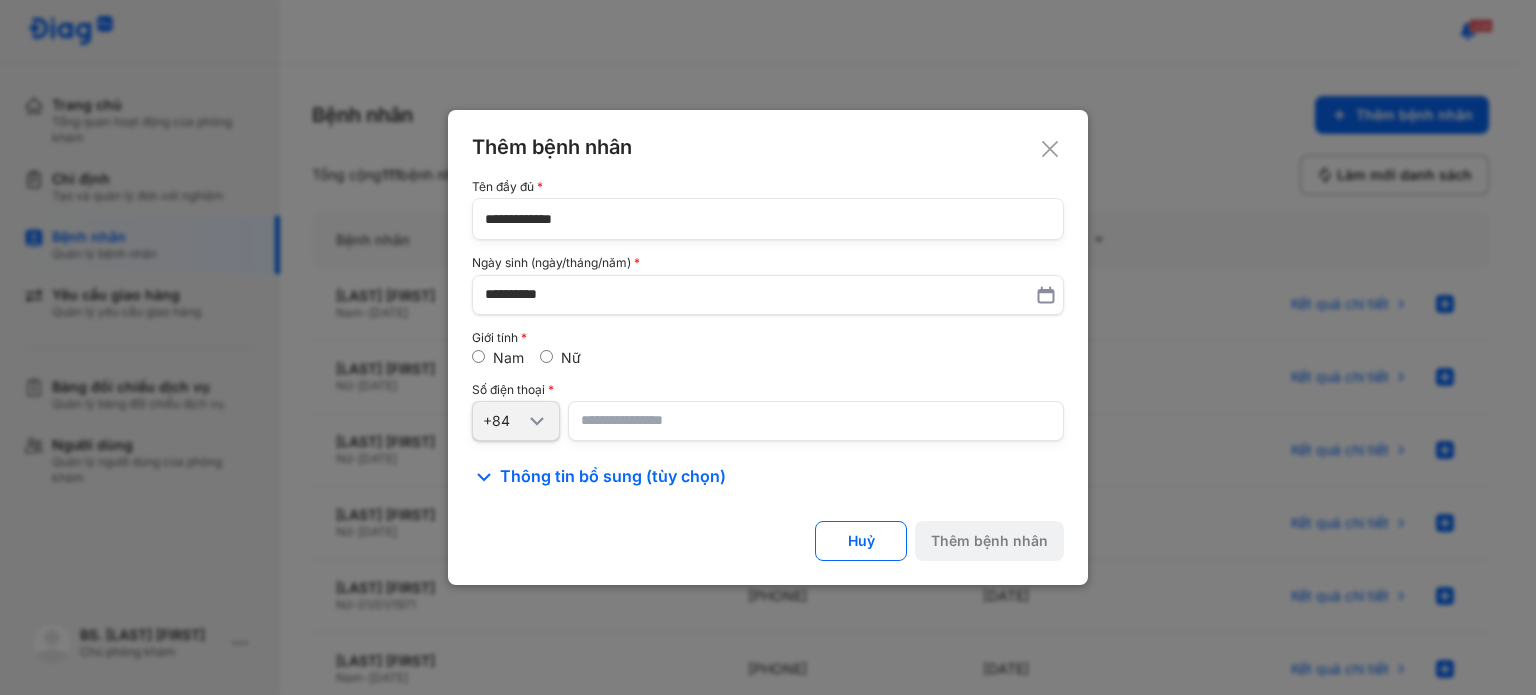 click at bounding box center [816, 421] 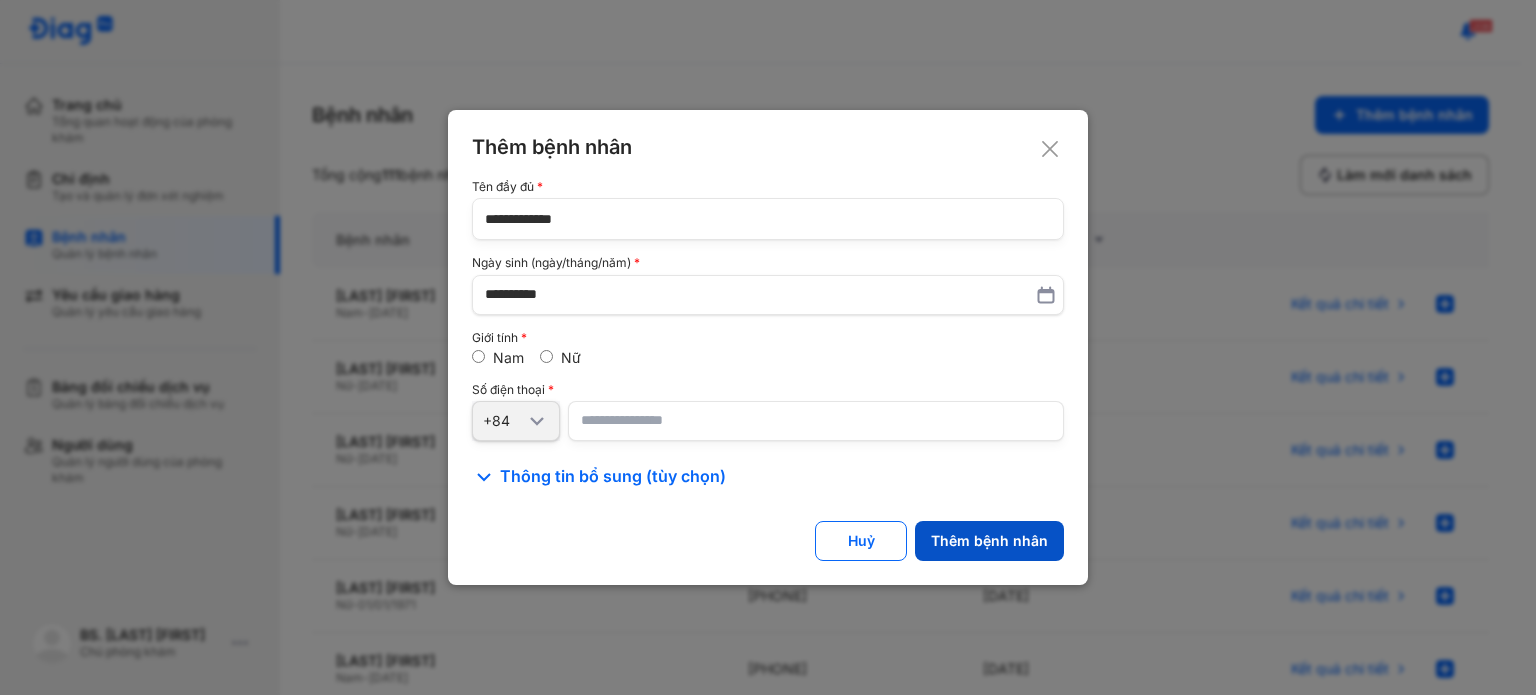 type on "**********" 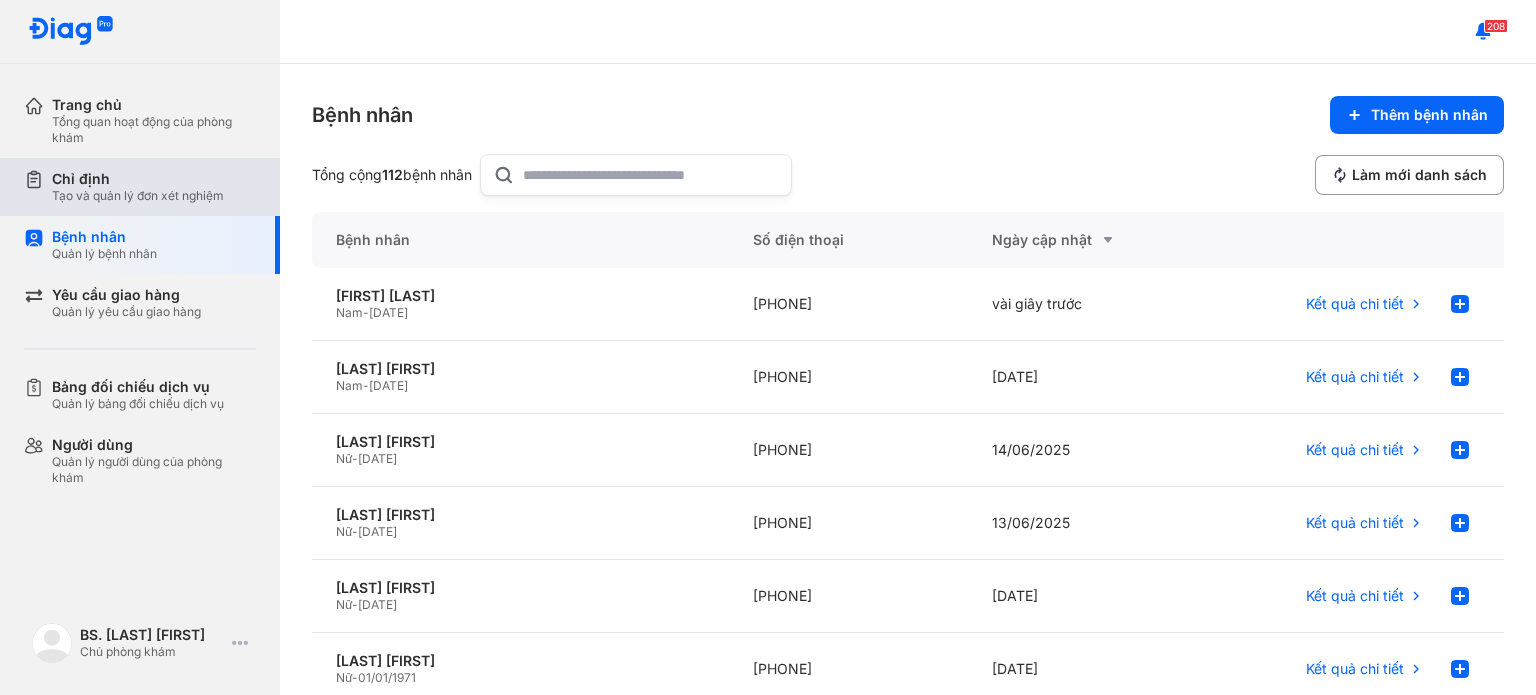 click on "Tạo và quản lý đơn xét nghiệm" at bounding box center [138, 196] 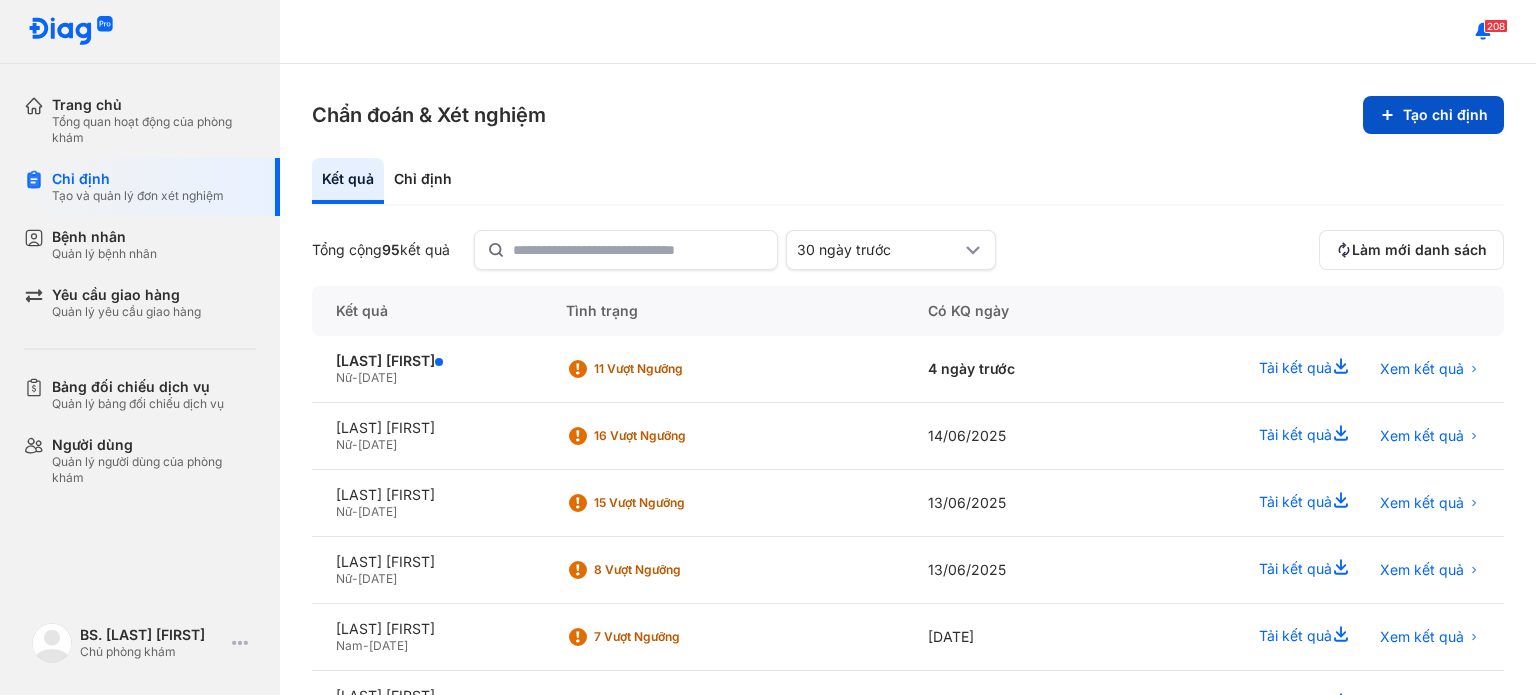 click on "Tạo chỉ định" at bounding box center [1433, 115] 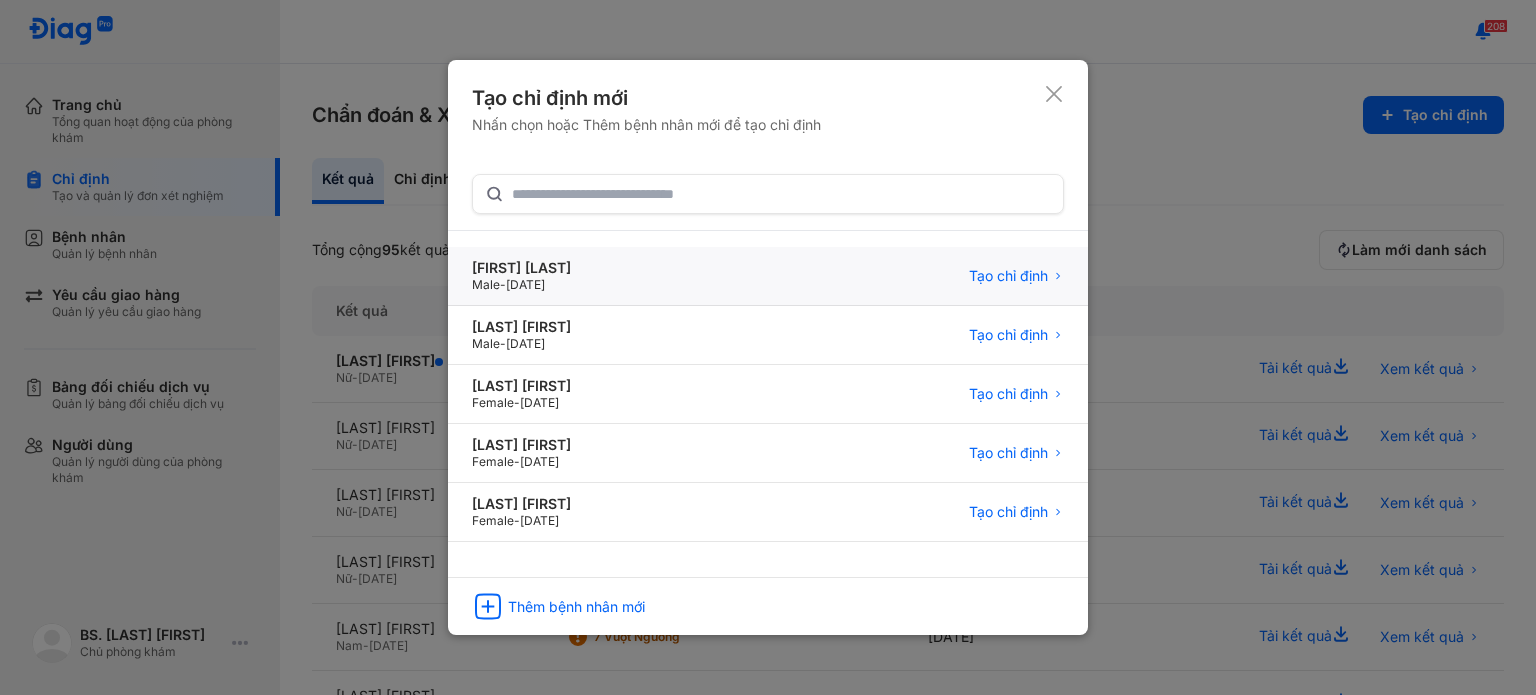 click on "Huỳnh Văn Tâm Male  -  01/01/1966 Tạo chỉ định" 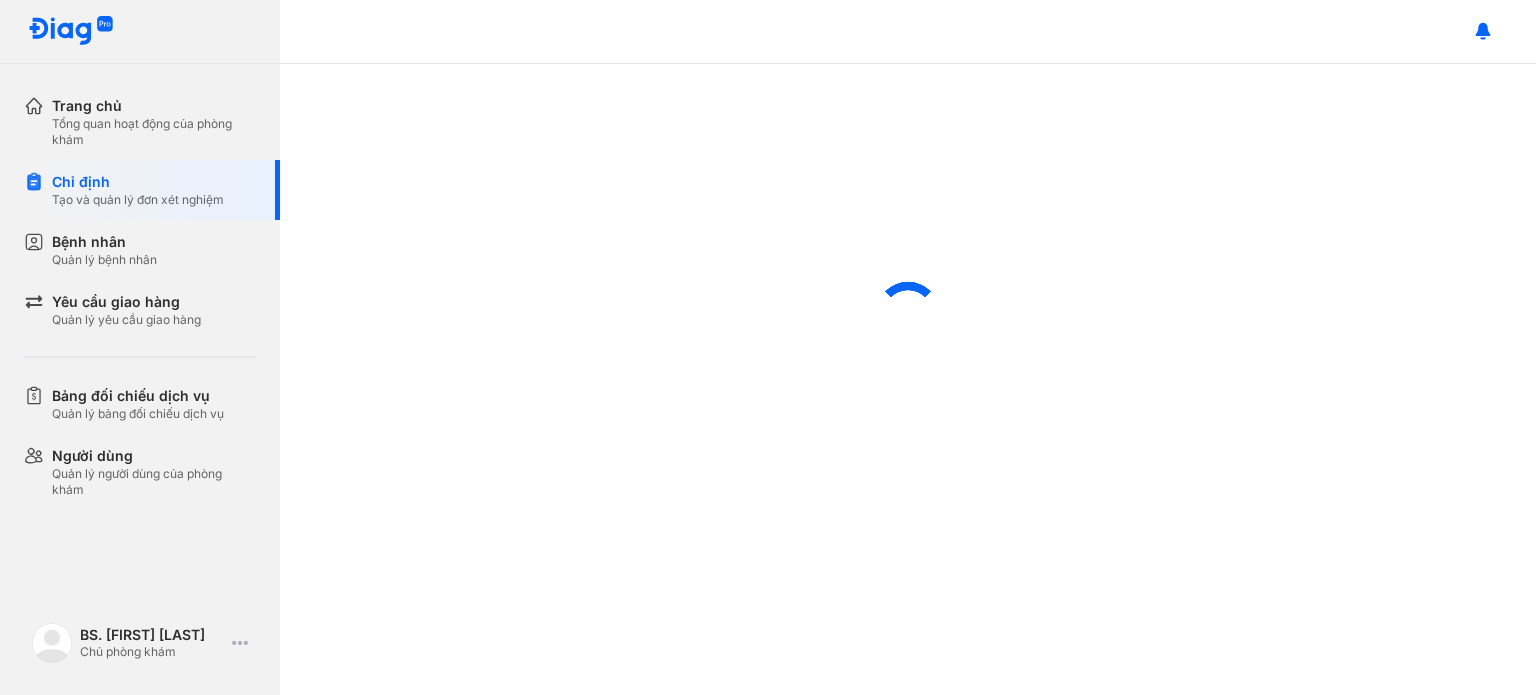 scroll, scrollTop: 0, scrollLeft: 0, axis: both 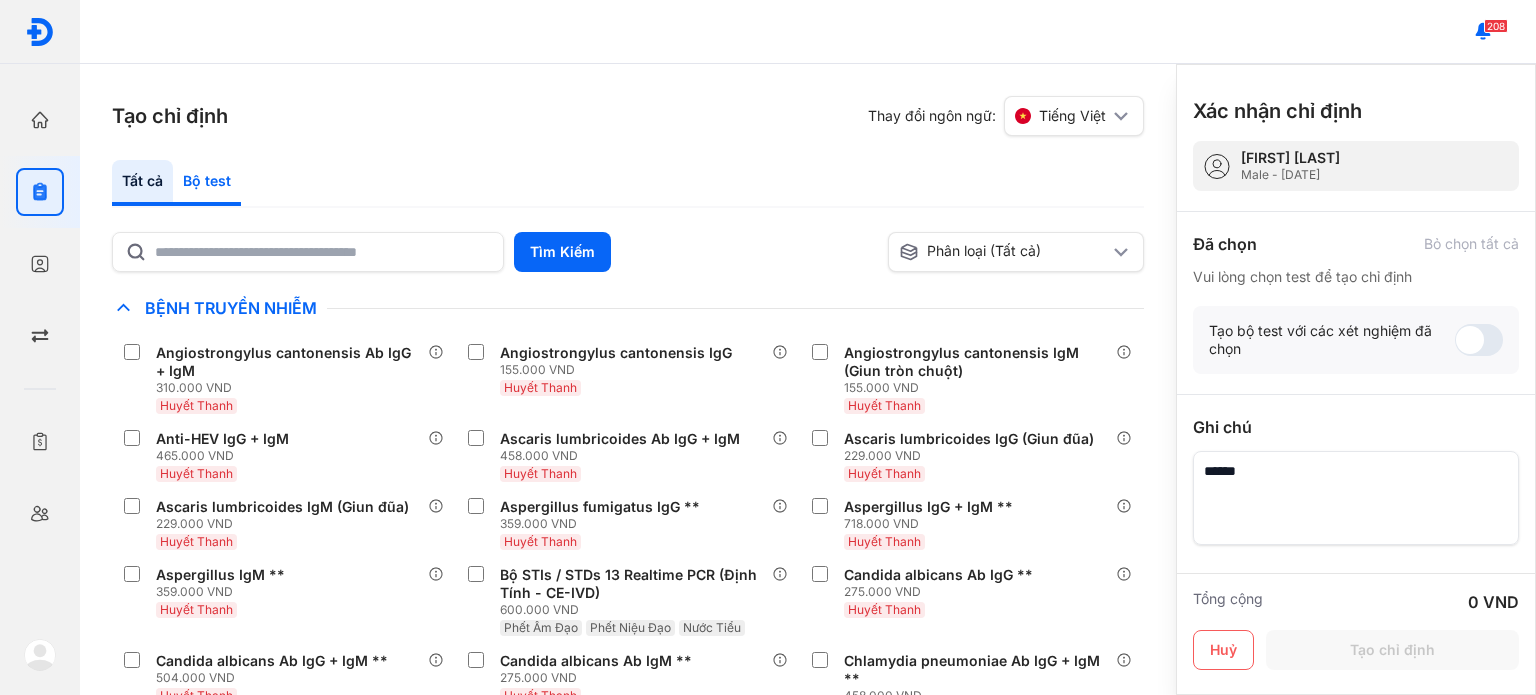 click on "Bộ test" 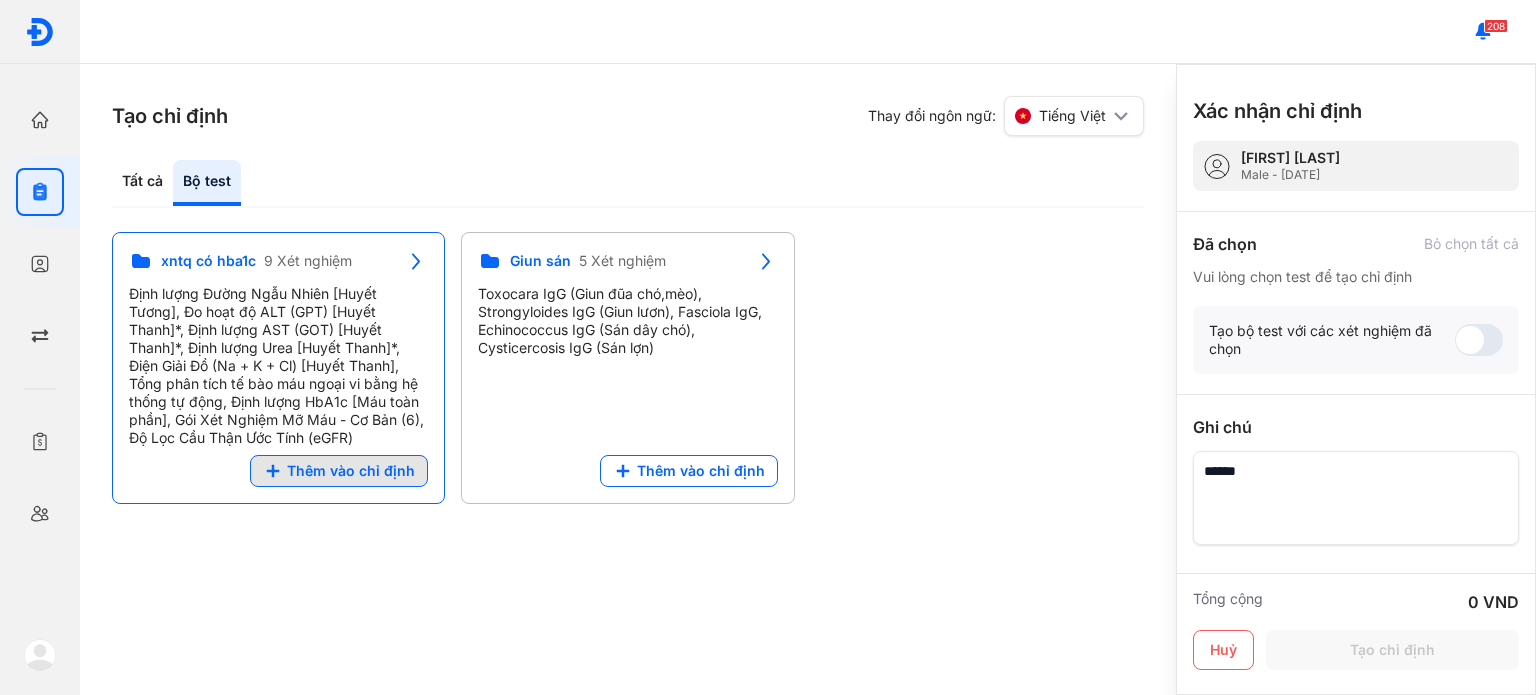 click on "Thêm vào chỉ định" 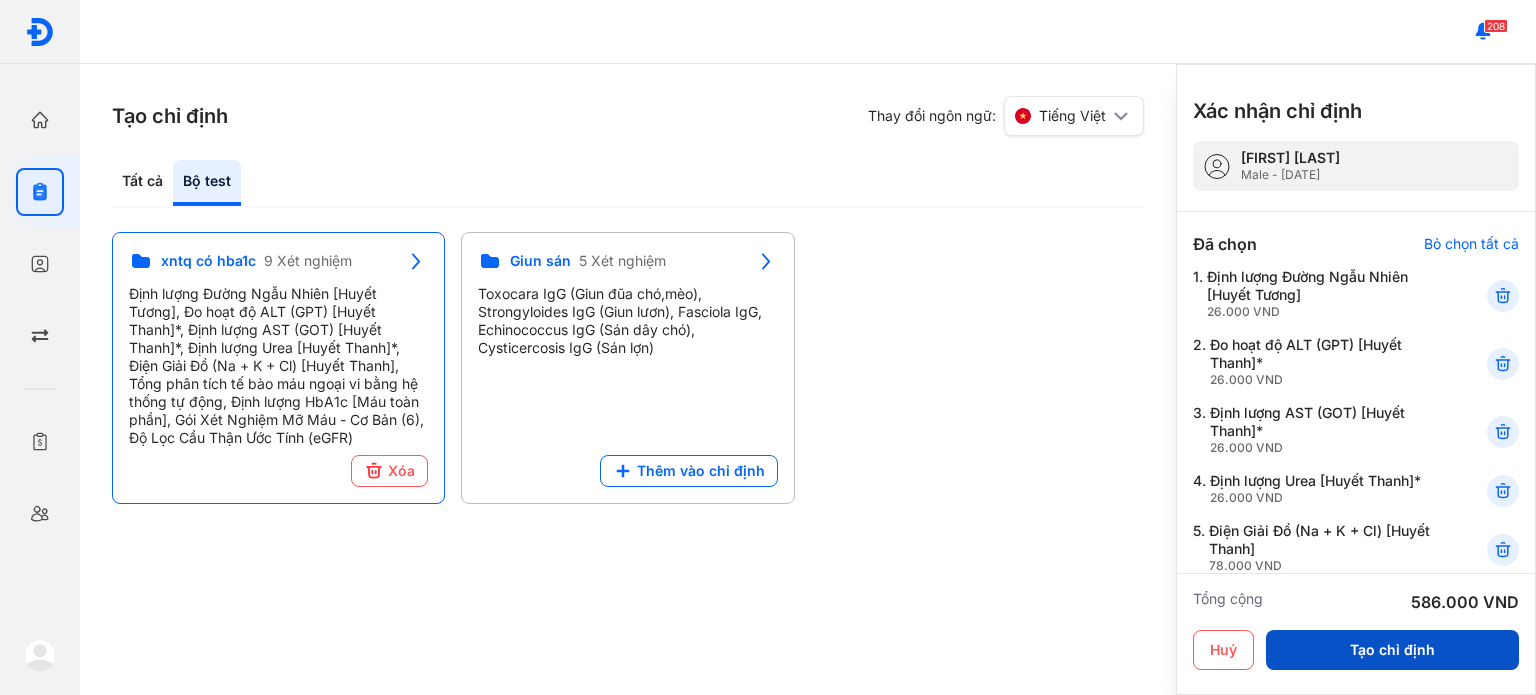 click on "Tạo chỉ định" at bounding box center (1392, 650) 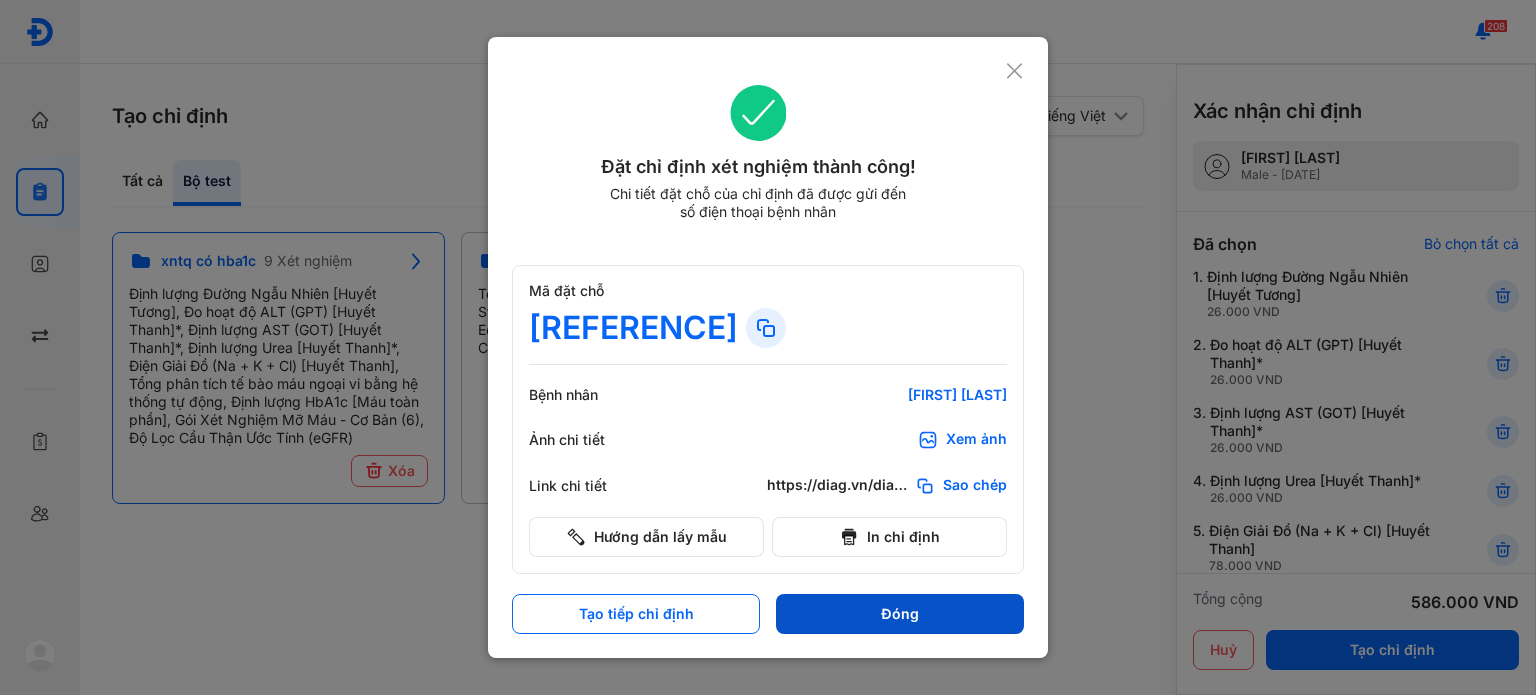 click on "Đóng" at bounding box center (900, 614) 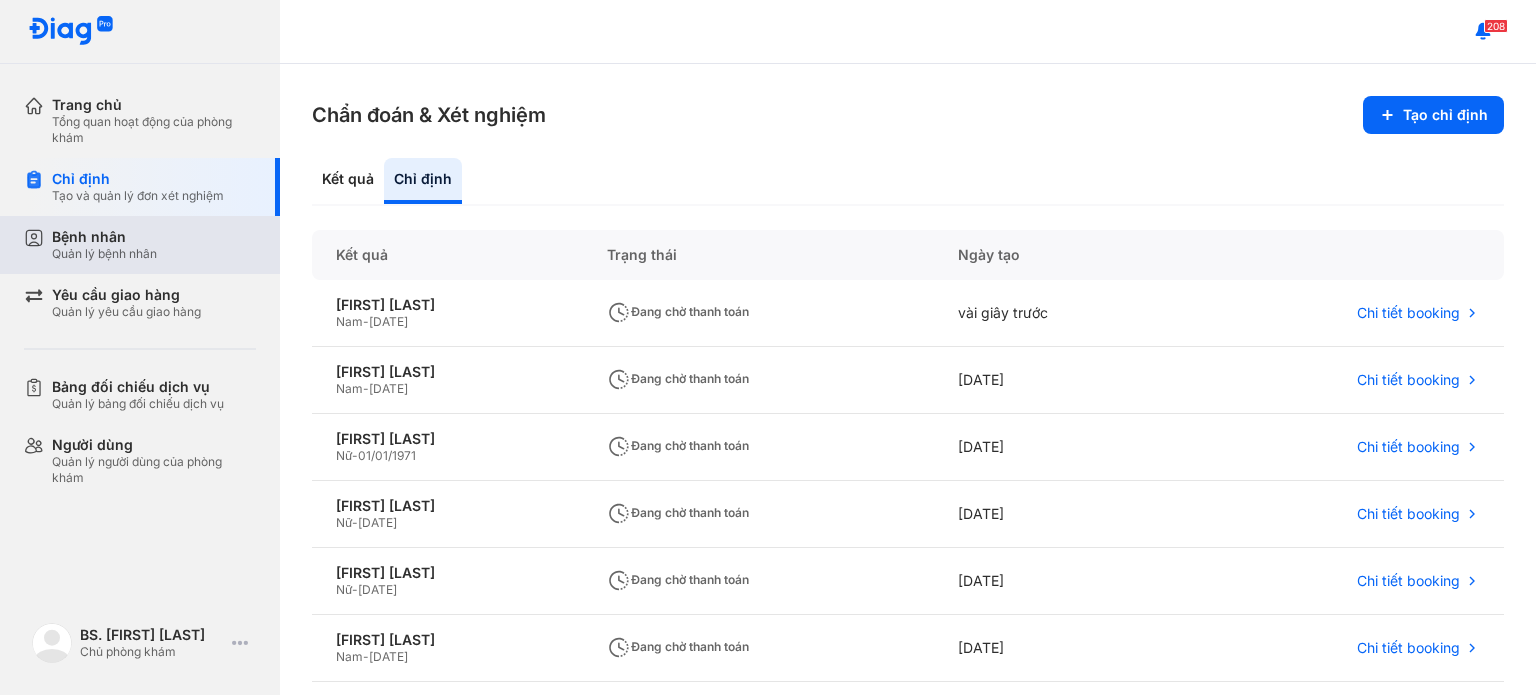 click on "Quản lý bệnh nhân" at bounding box center [104, 254] 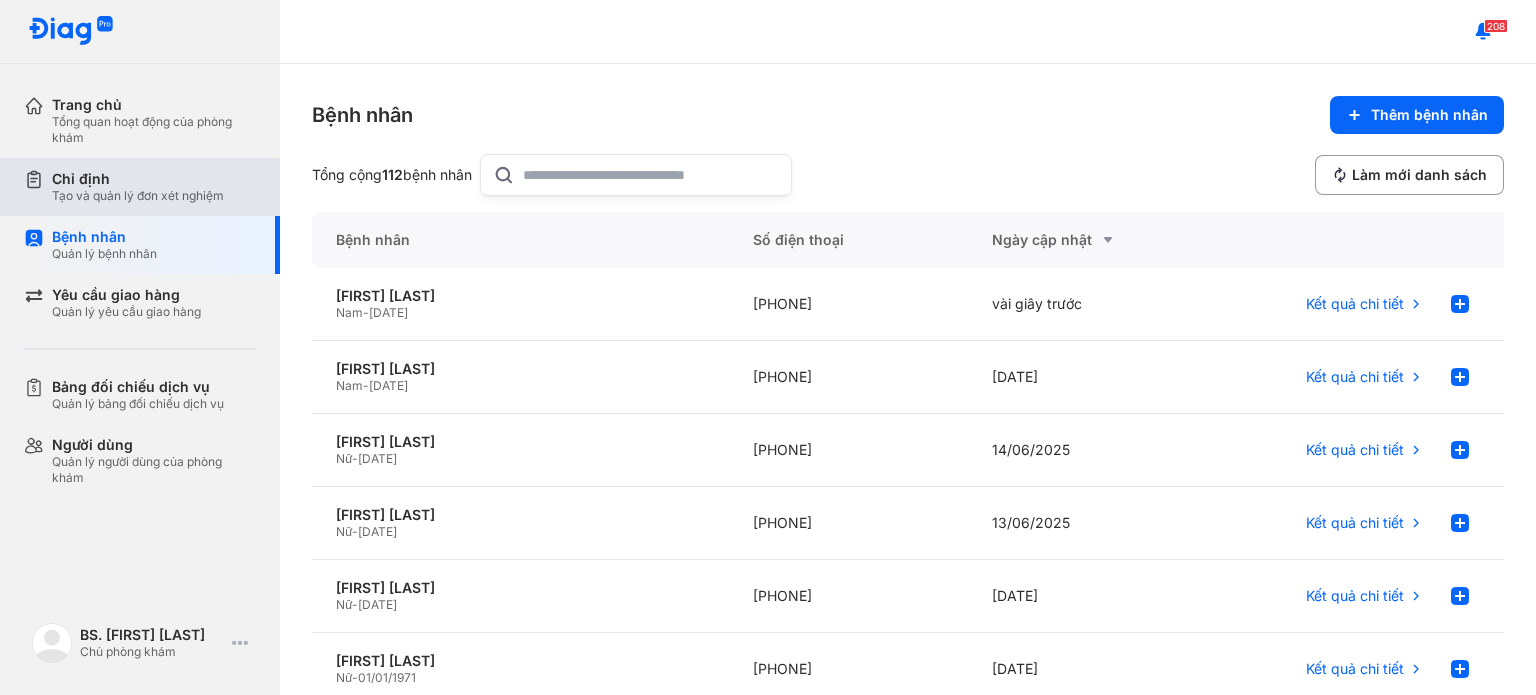 click on "Tạo và quản lý đơn xét nghiệm" at bounding box center [138, 196] 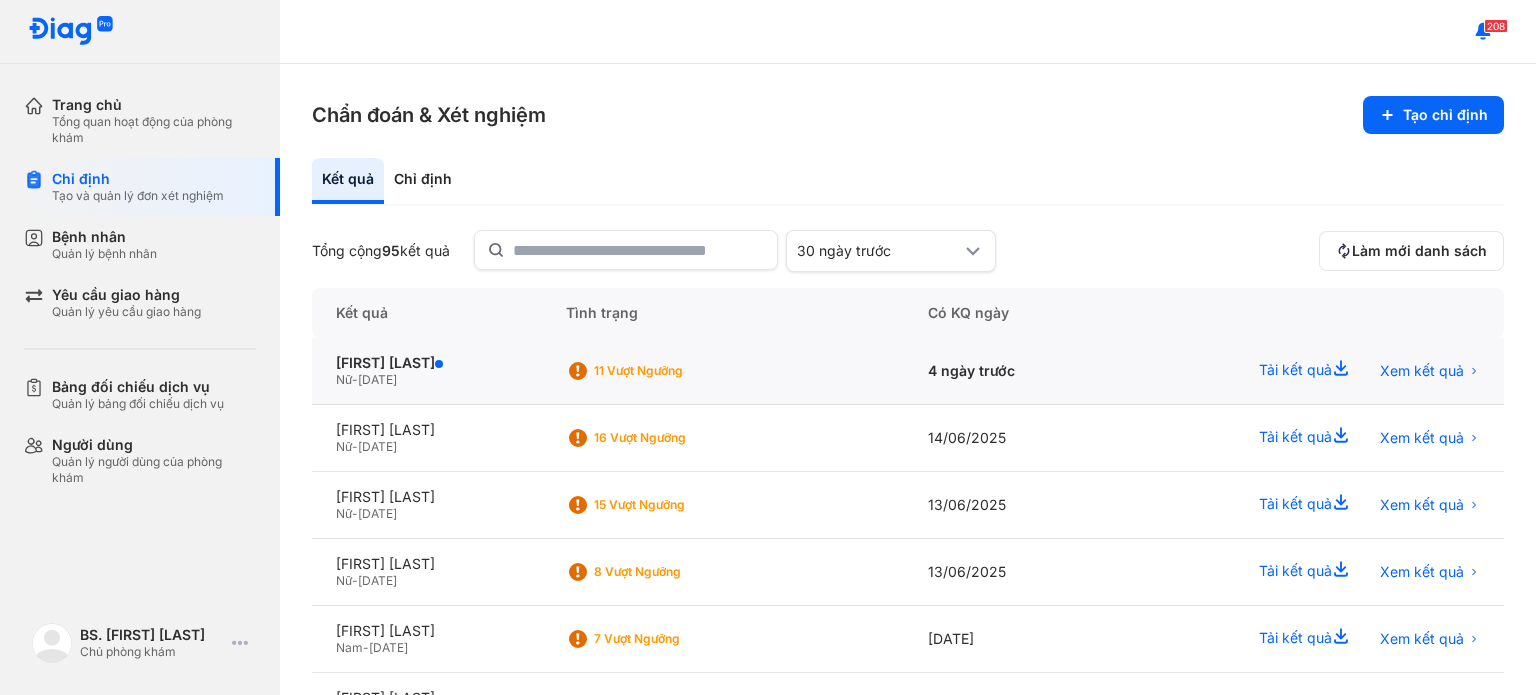click on "11 Vượt ngưỡng" 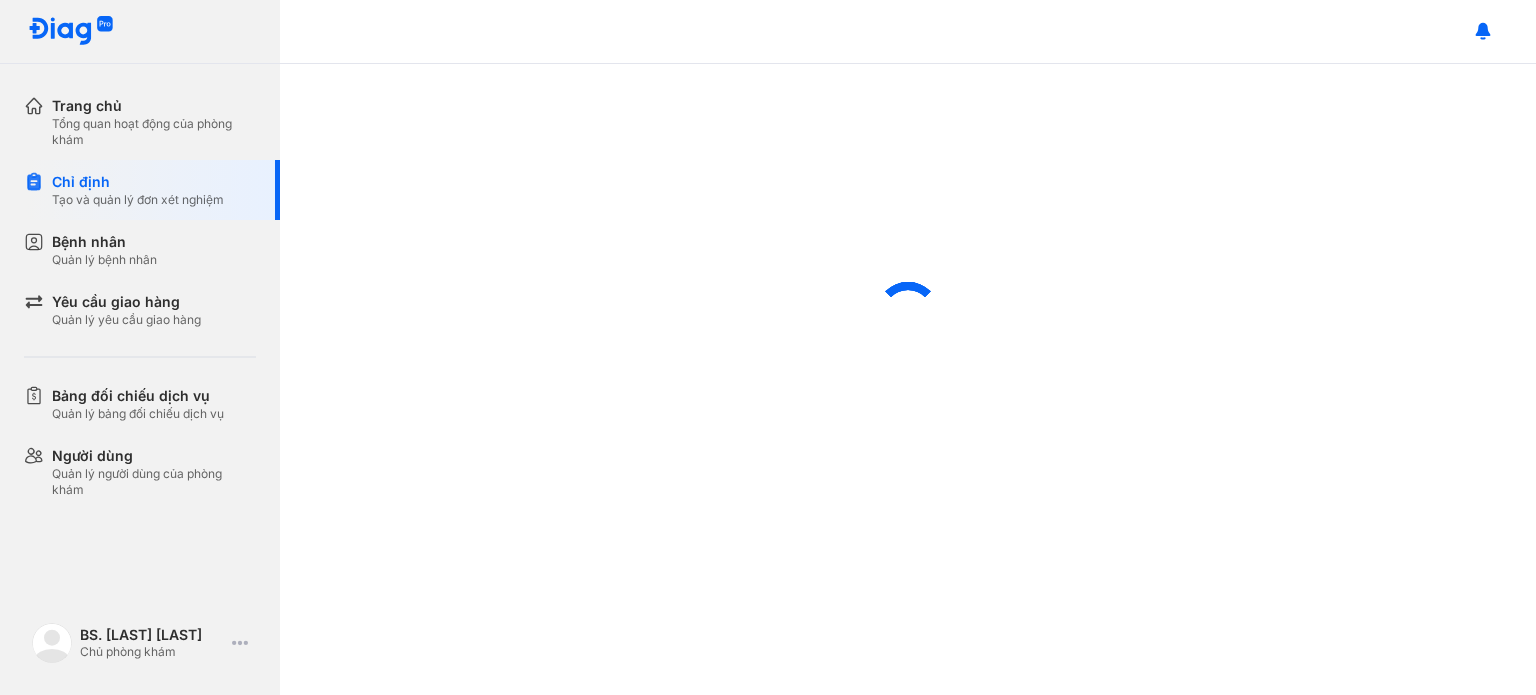 scroll, scrollTop: 0, scrollLeft: 0, axis: both 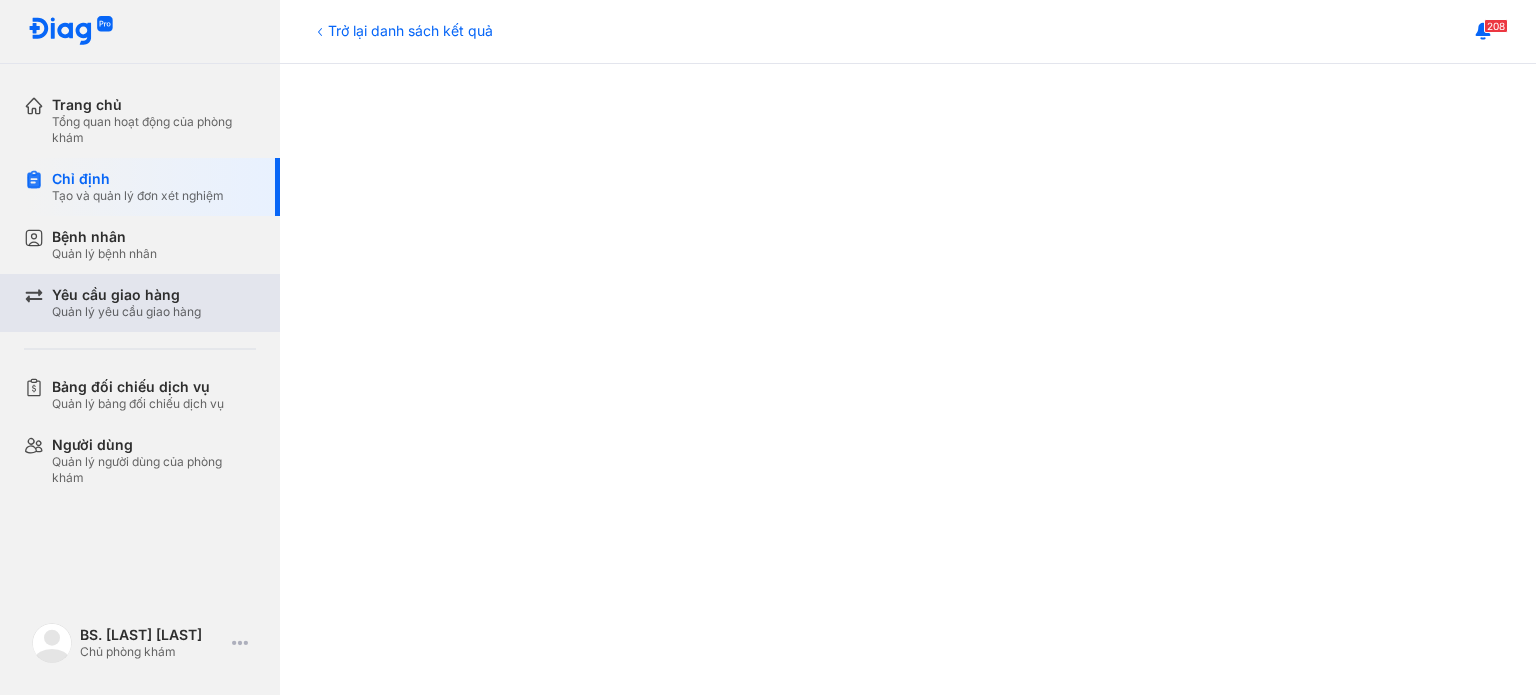 click on "Yêu cầu giao hàng Quản lý yêu cầu giao hàng" at bounding box center (152, 303) 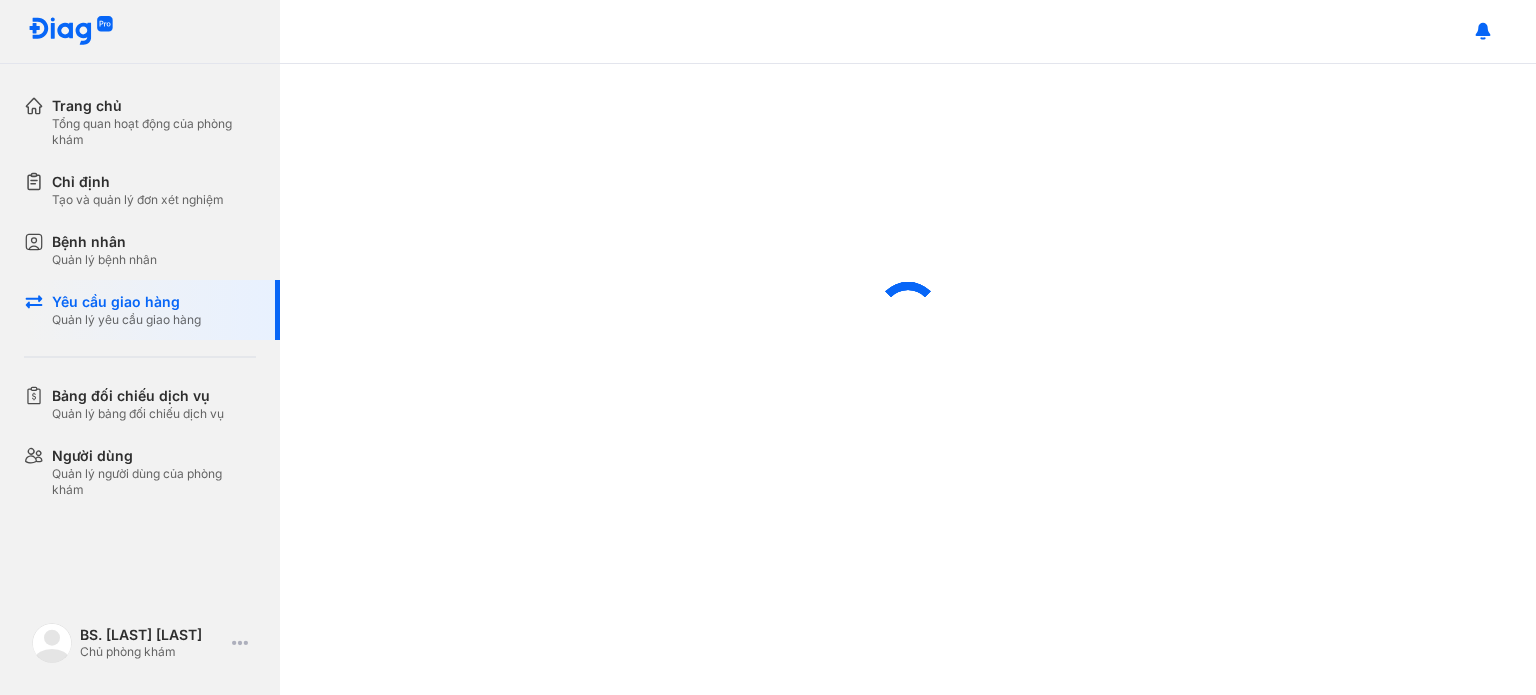 scroll, scrollTop: 0, scrollLeft: 0, axis: both 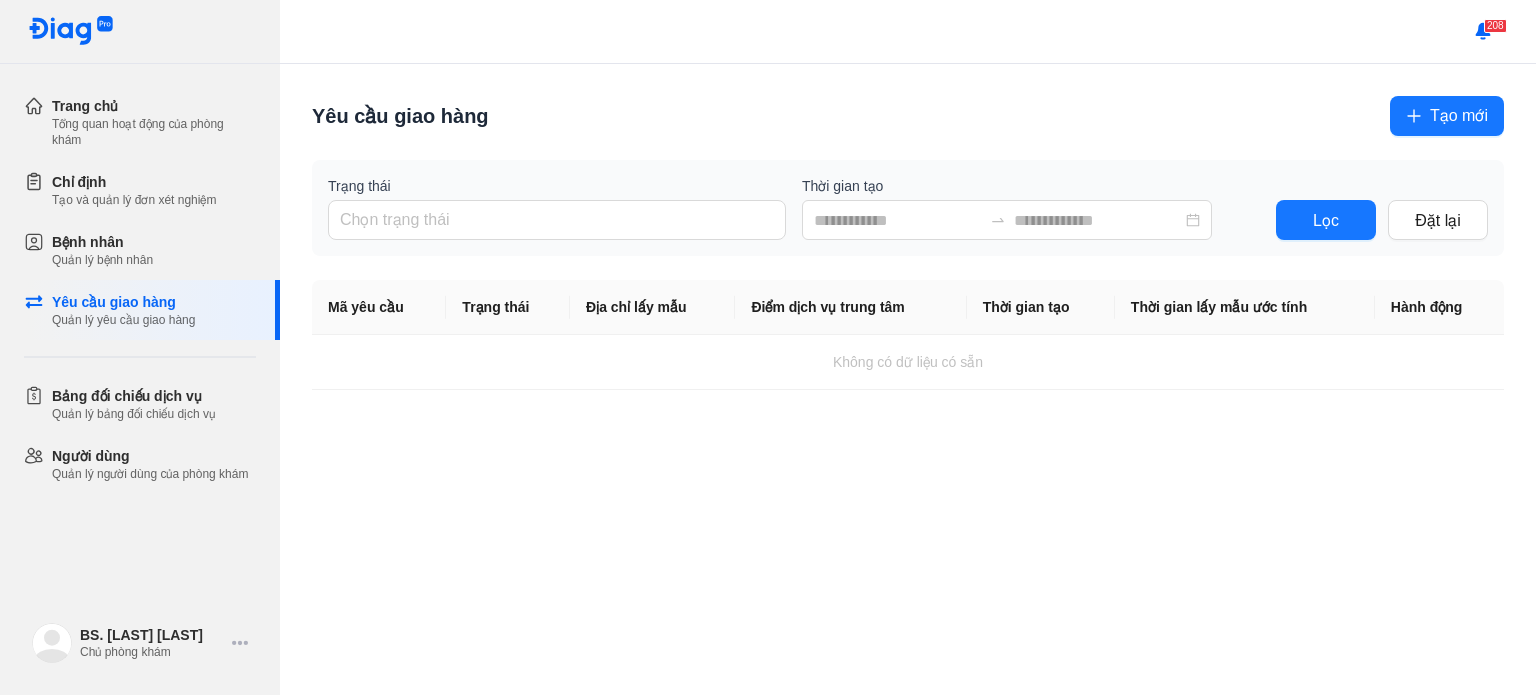 click on "Tạo mới" 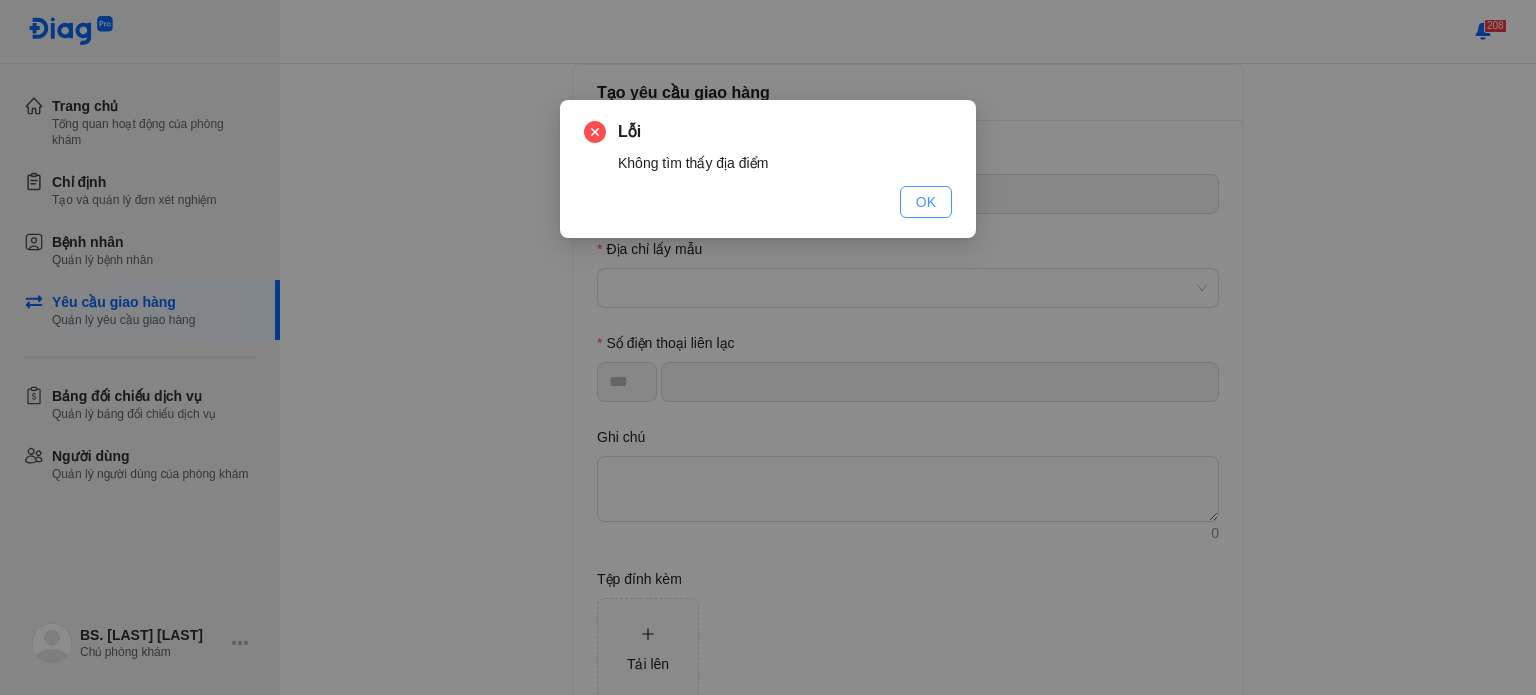 click on "OK" 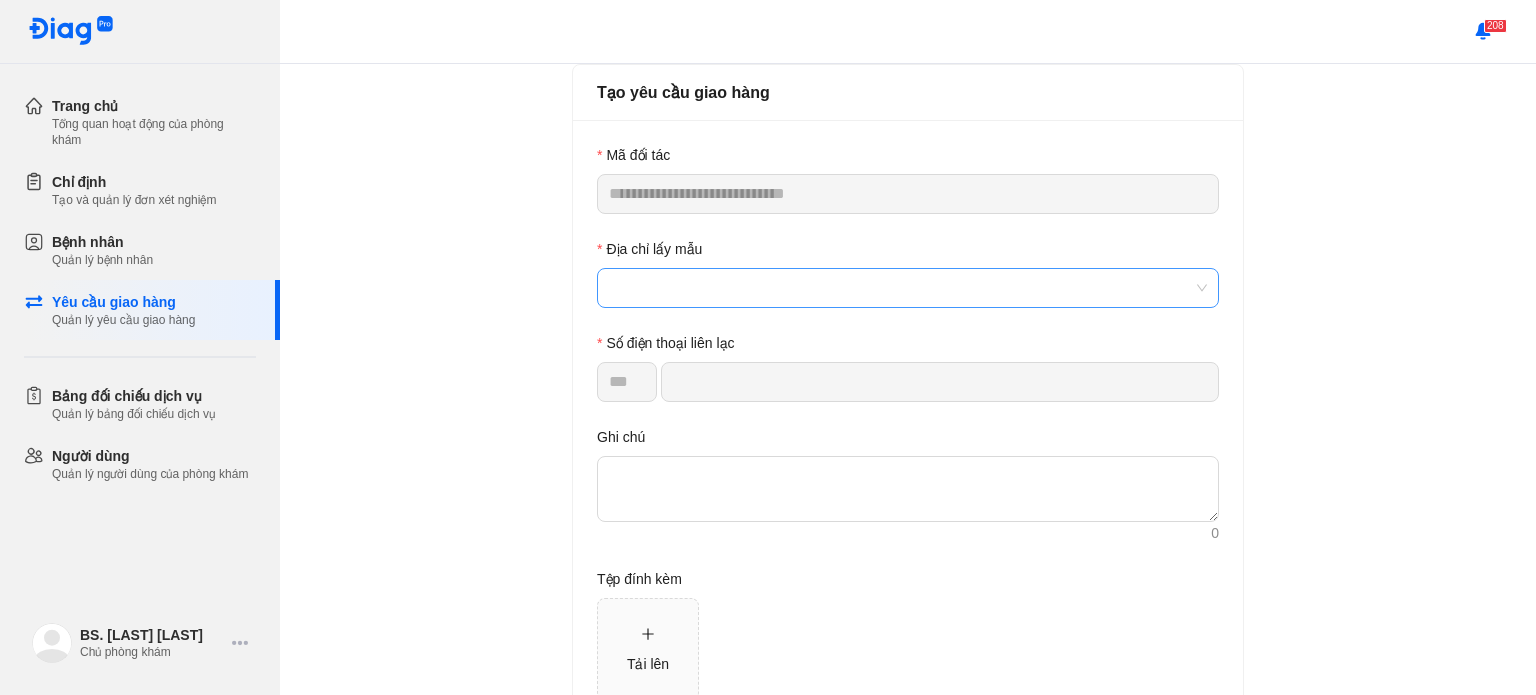 click 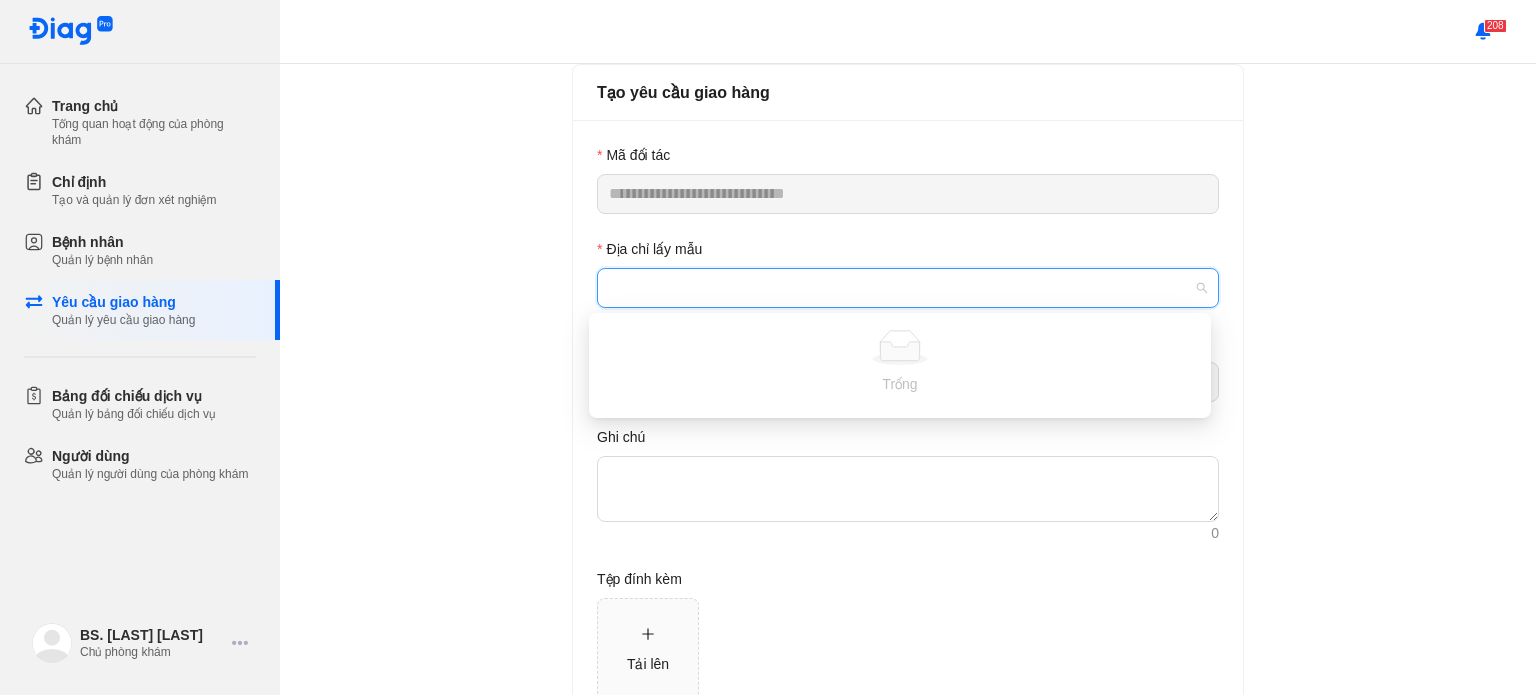 click 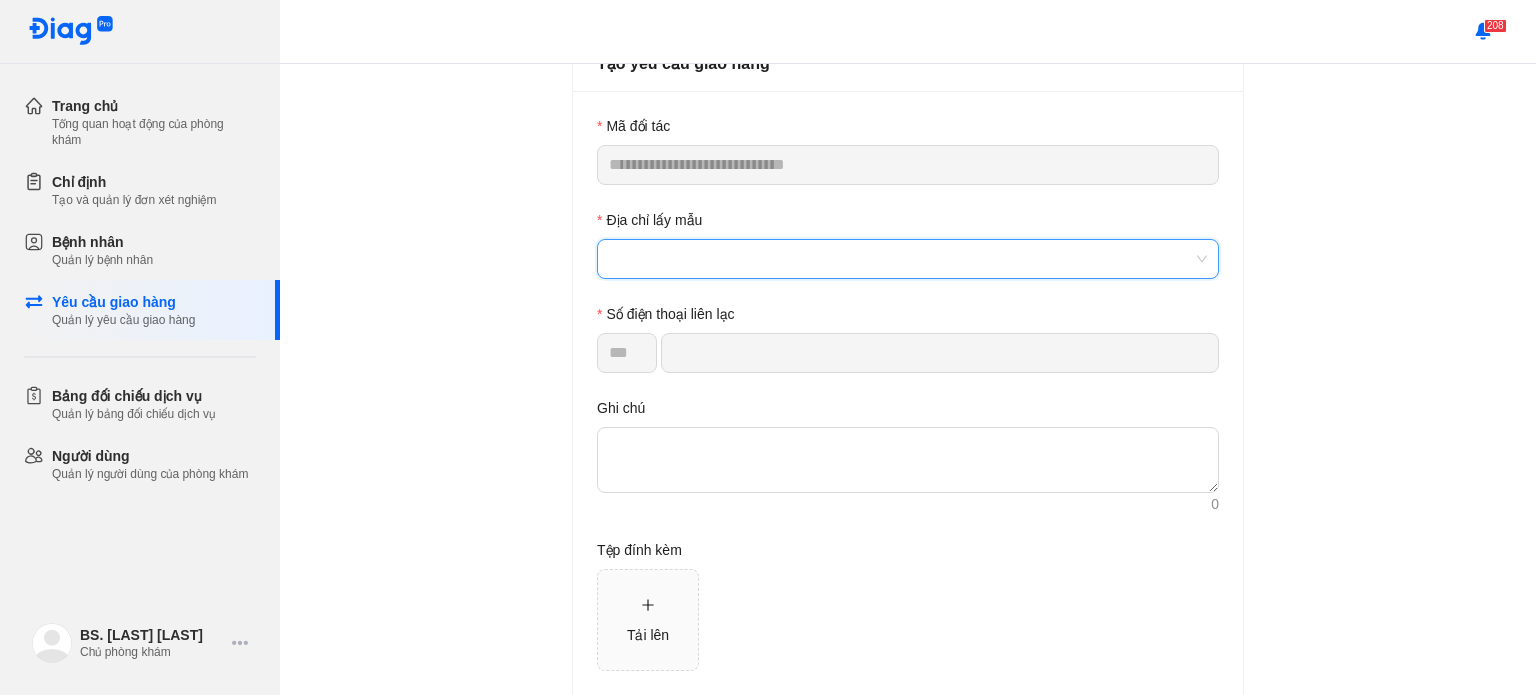 scroll, scrollTop: 0, scrollLeft: 0, axis: both 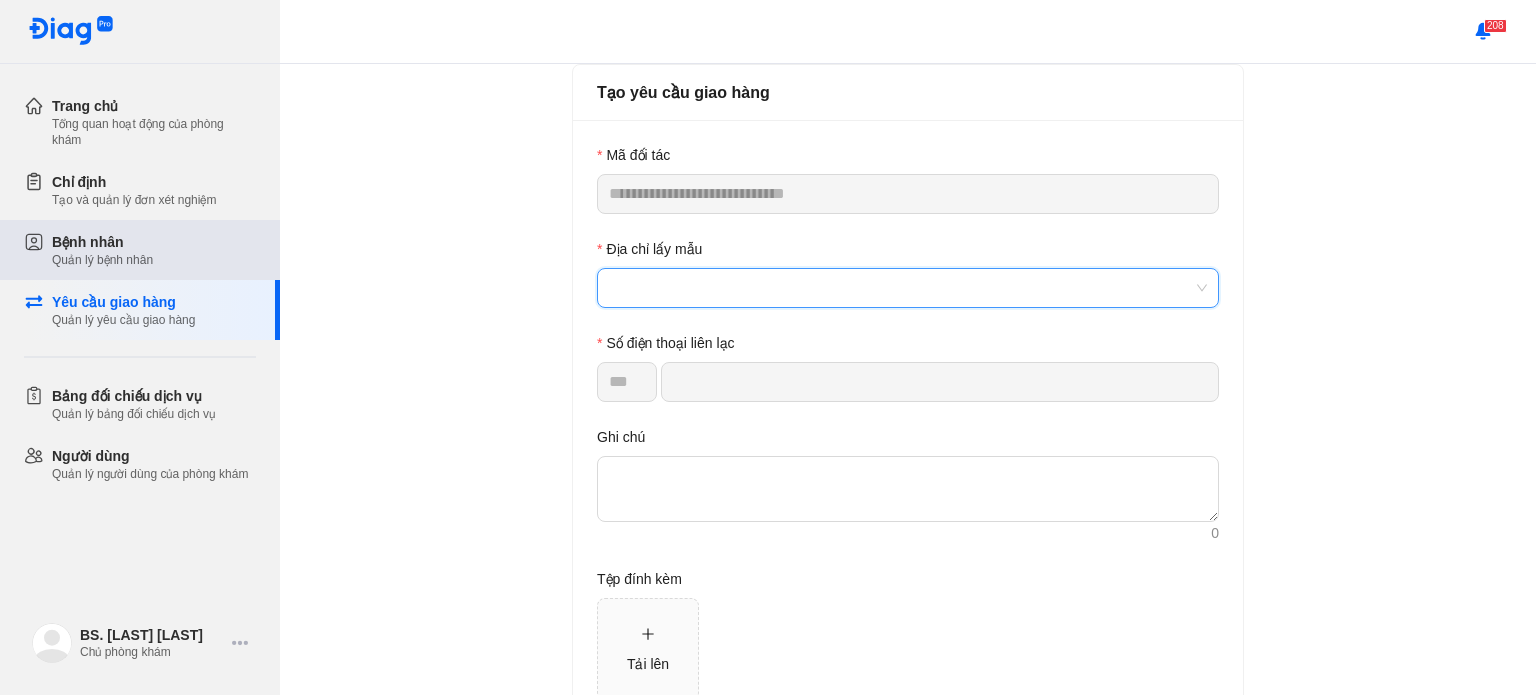 click on "Bệnh nhân Quản lý bệnh nhân" at bounding box center [152, 250] 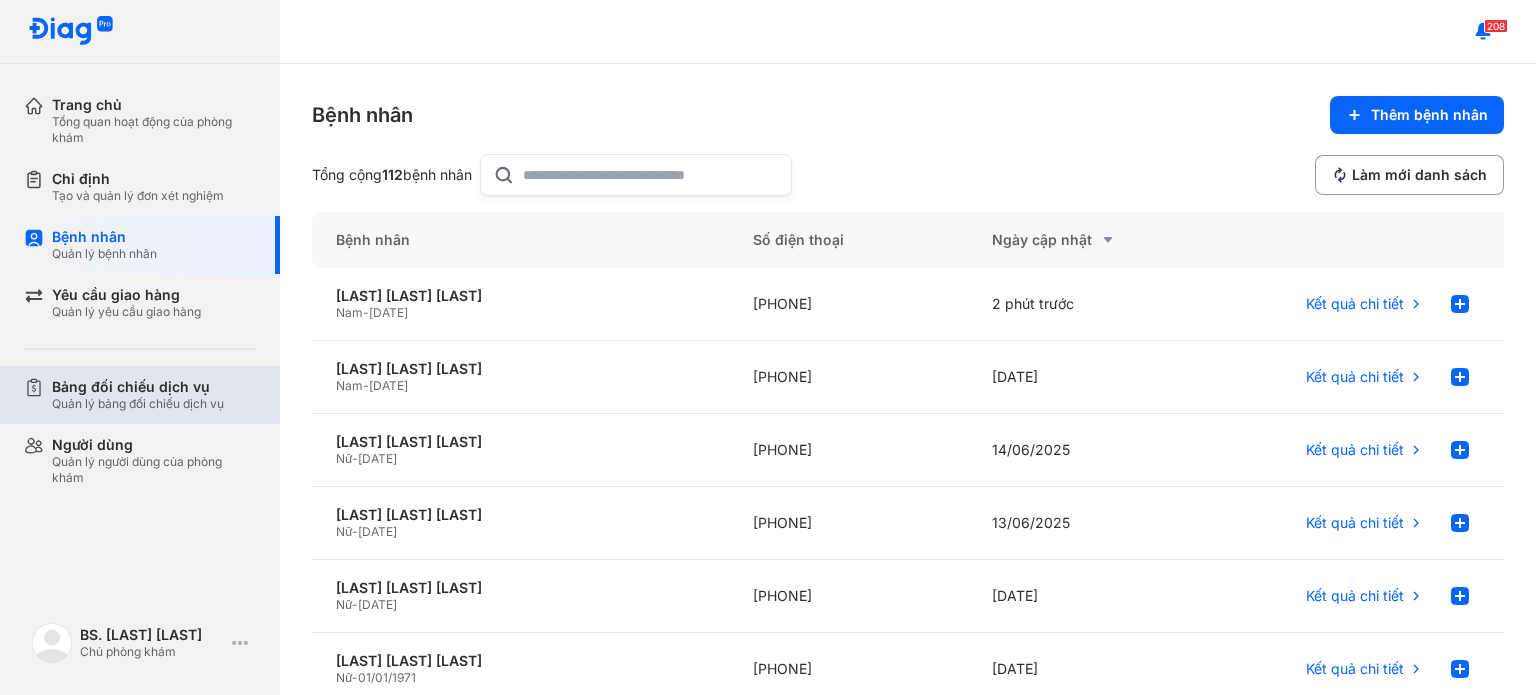 click on "Bảng đối chiếu dịch vụ Quản lý bảng đối chiếu dịch vụ" at bounding box center [154, 395] 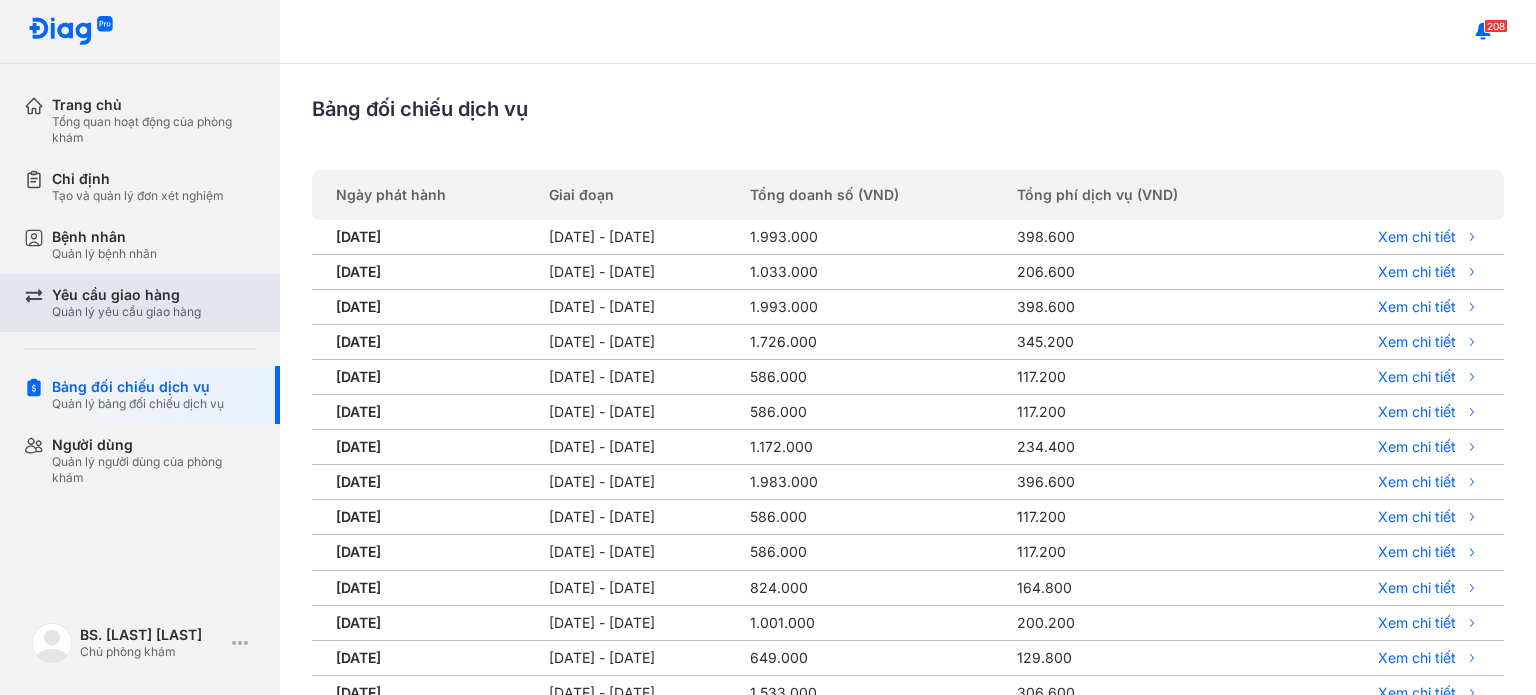 click on "Quản lý yêu cầu giao hàng" at bounding box center (126, 312) 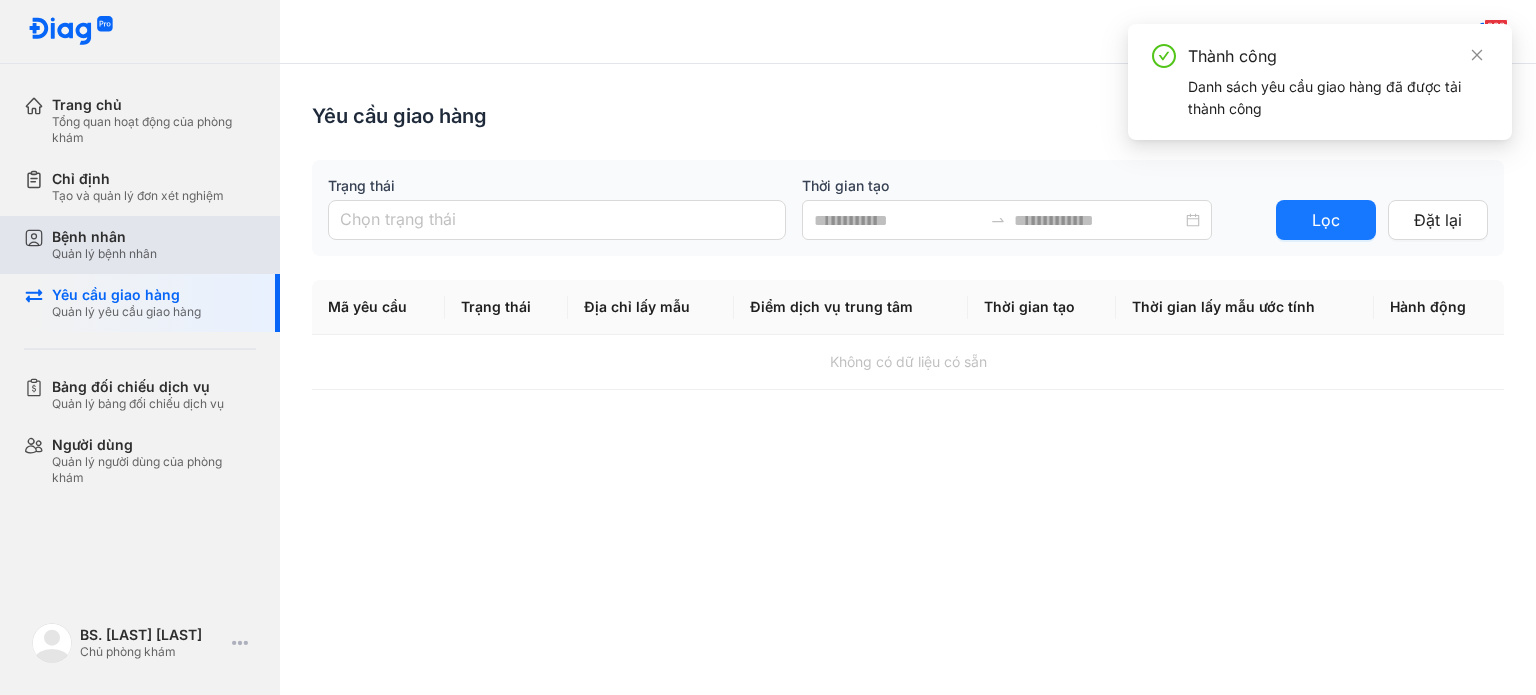 click on "Bệnh nhân Quản lý bệnh nhân" at bounding box center (152, 245) 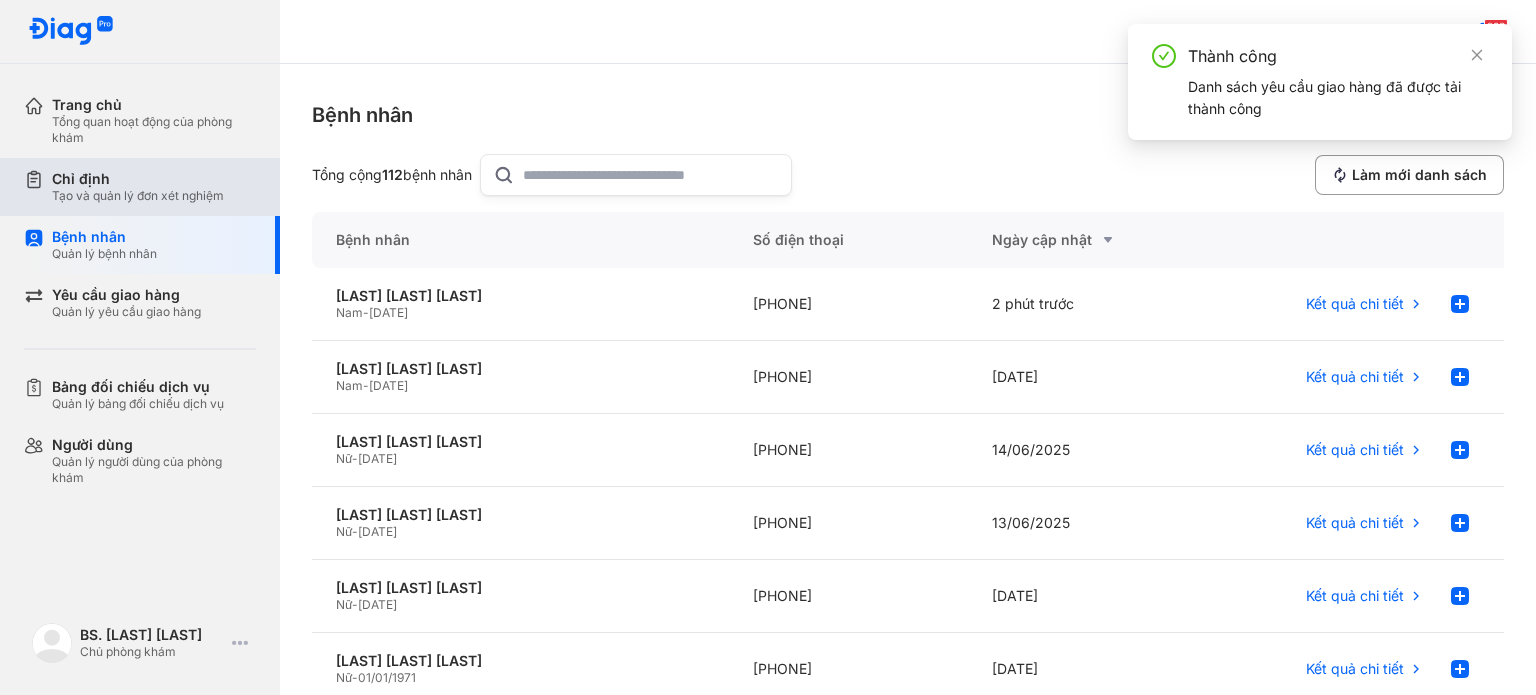 click on "Tạo và quản lý đơn xét nghiệm" at bounding box center [138, 196] 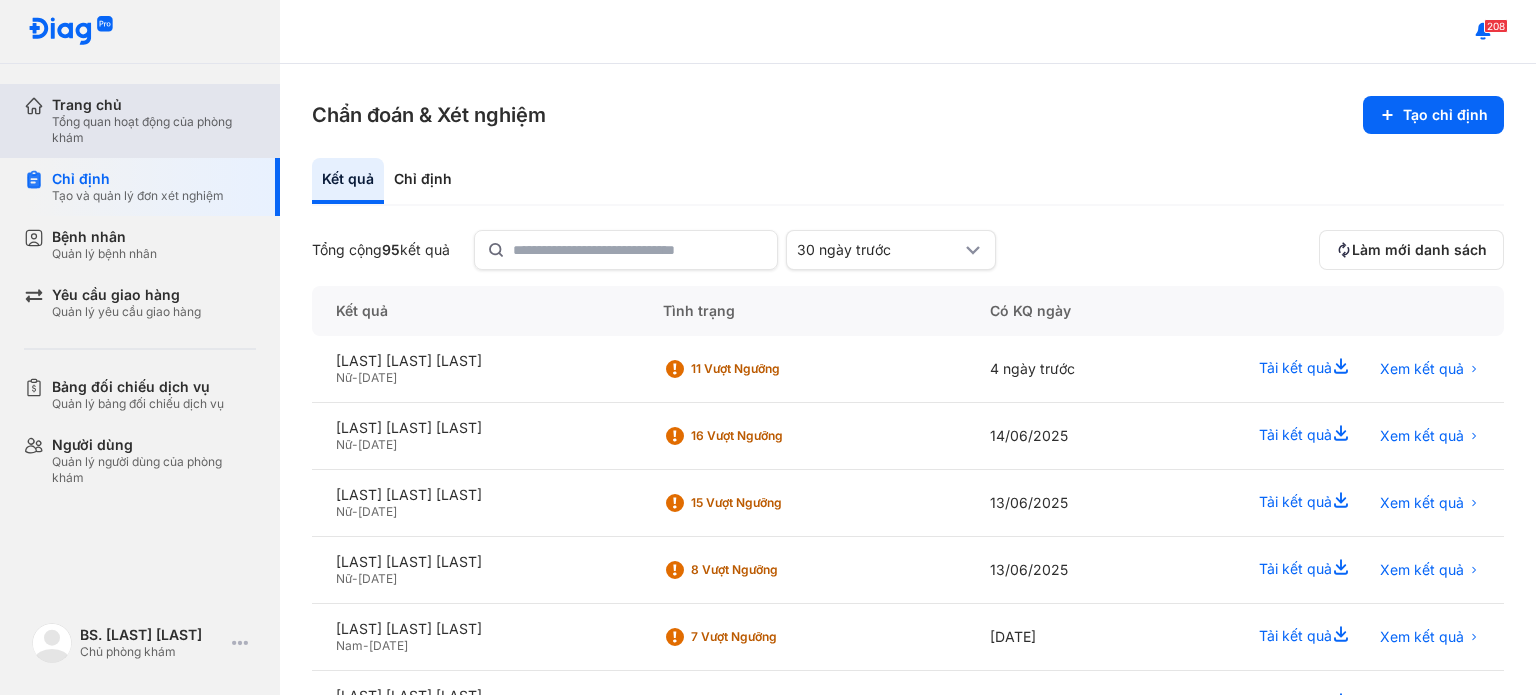click on "Tổng quan hoạt động của phòng khám" at bounding box center (154, 130) 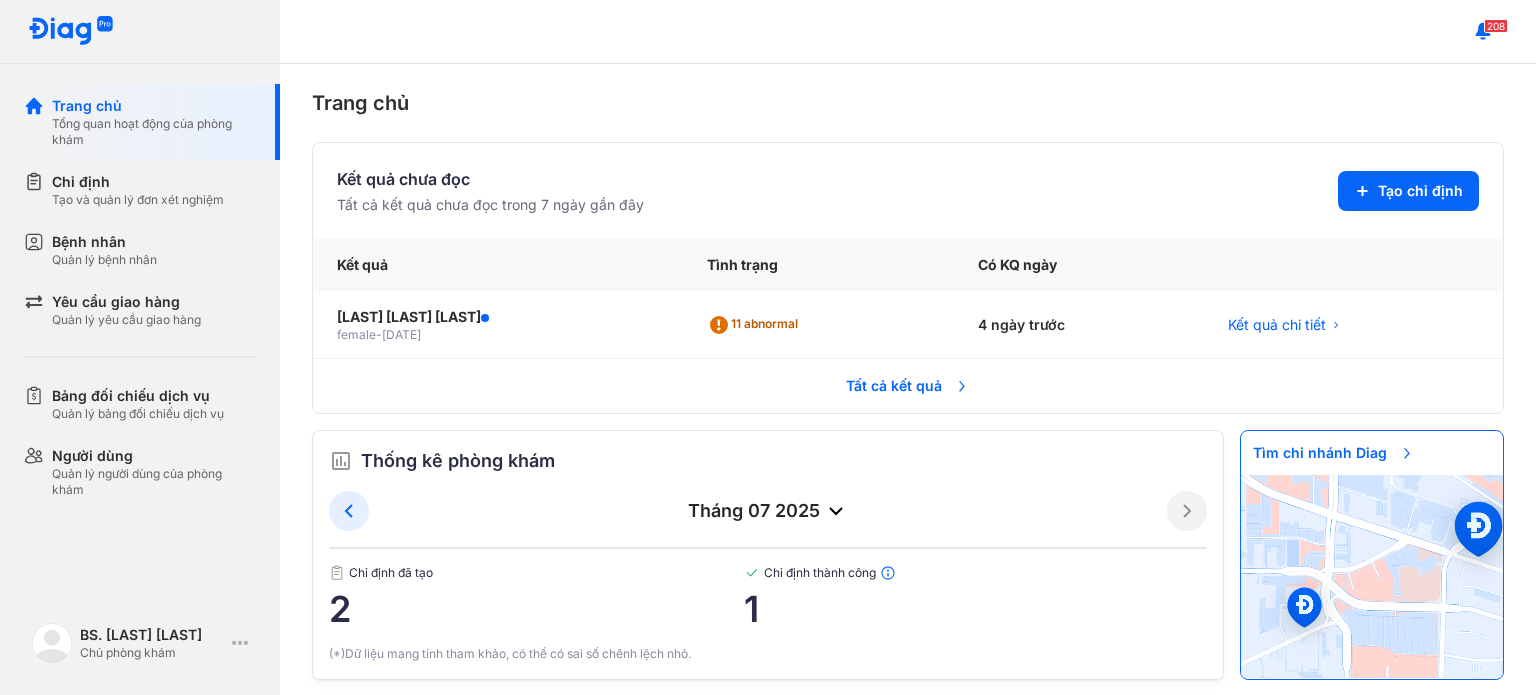 scroll, scrollTop: 23, scrollLeft: 0, axis: vertical 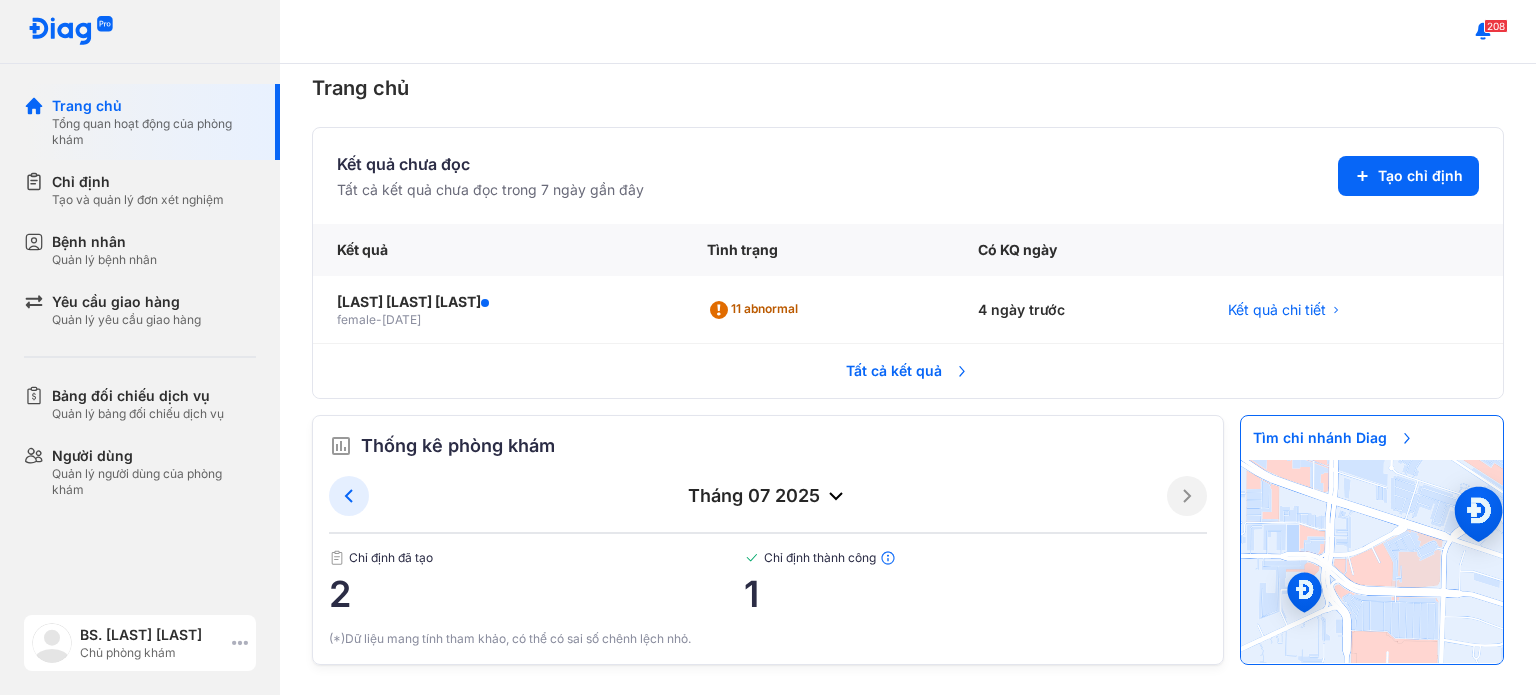 click 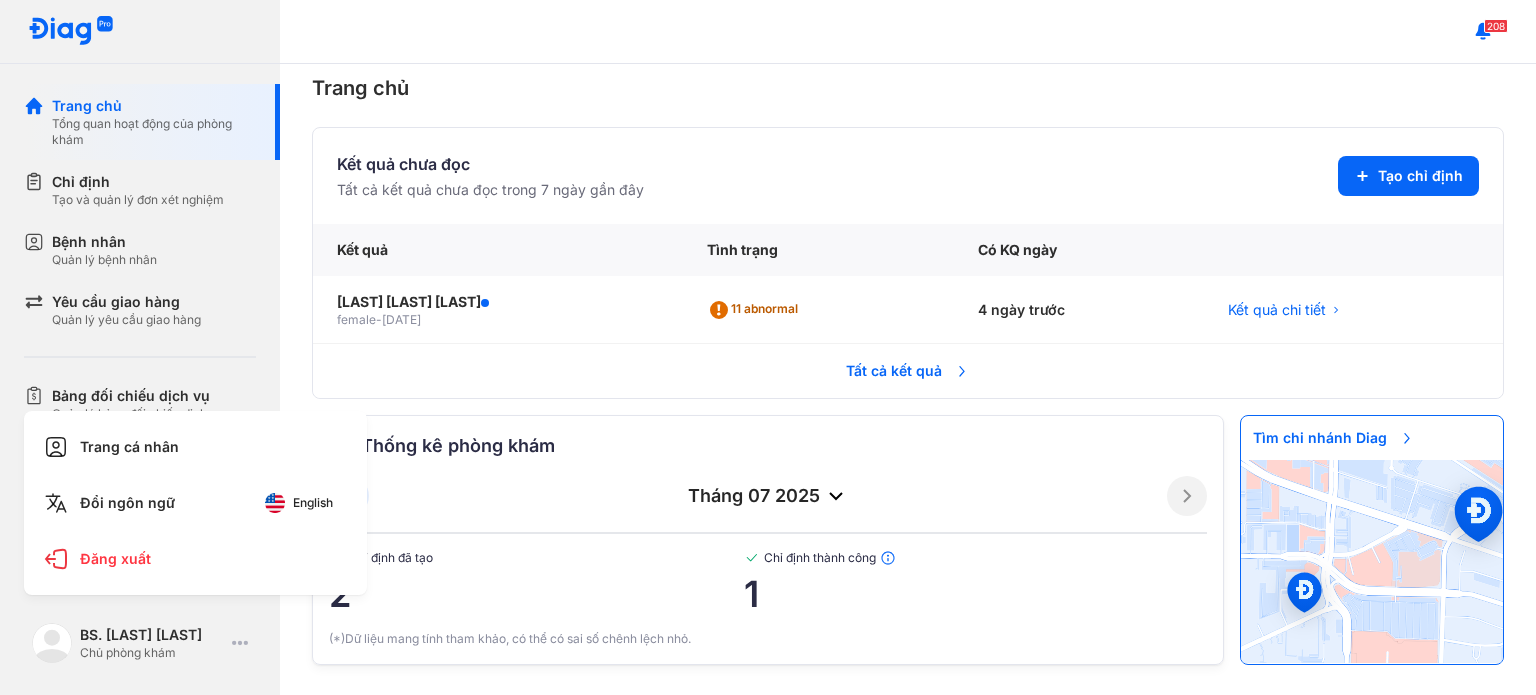 click on "BS. [LAST] [LAST] [LAST] [LAST] [LAST] [LAST] [LAST] [LAST] [LAST] [LAST] [LAST]" at bounding box center [140, 655] 